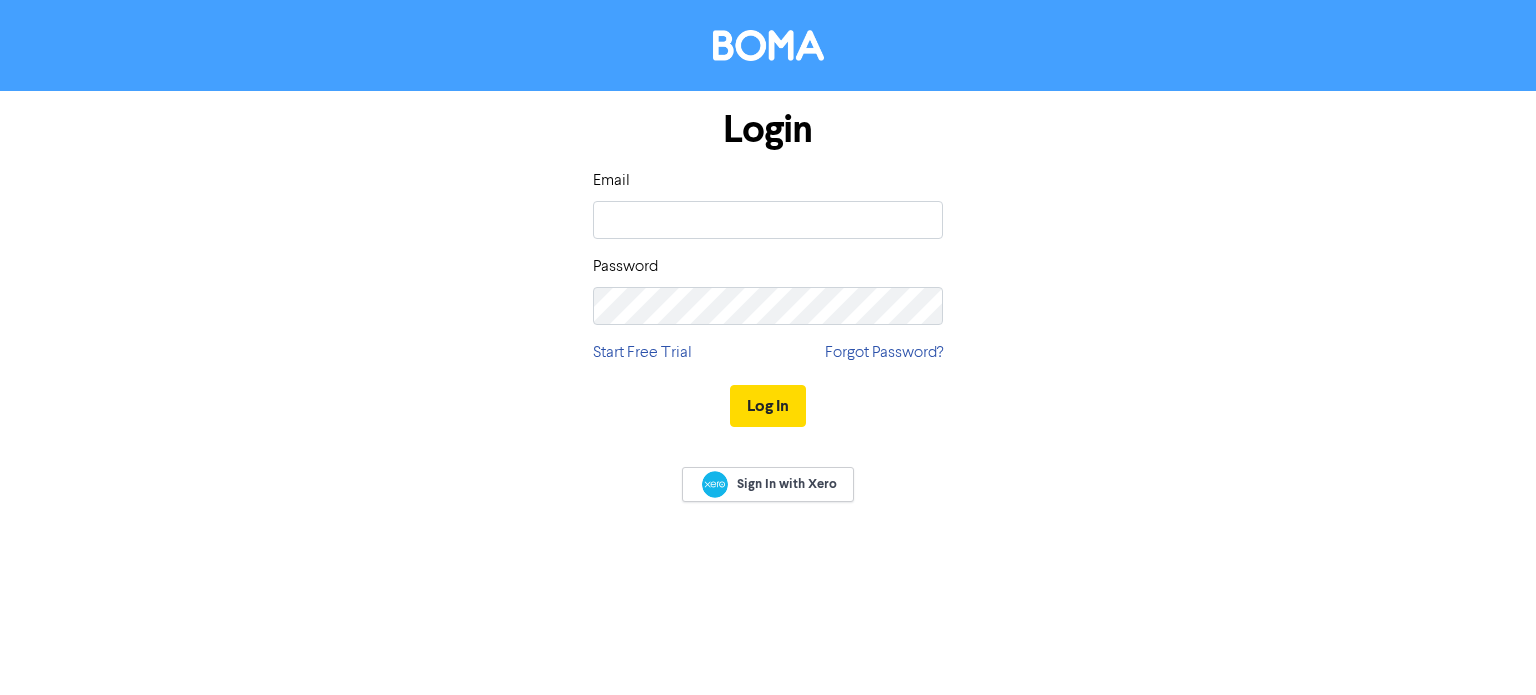 scroll, scrollTop: 0, scrollLeft: 0, axis: both 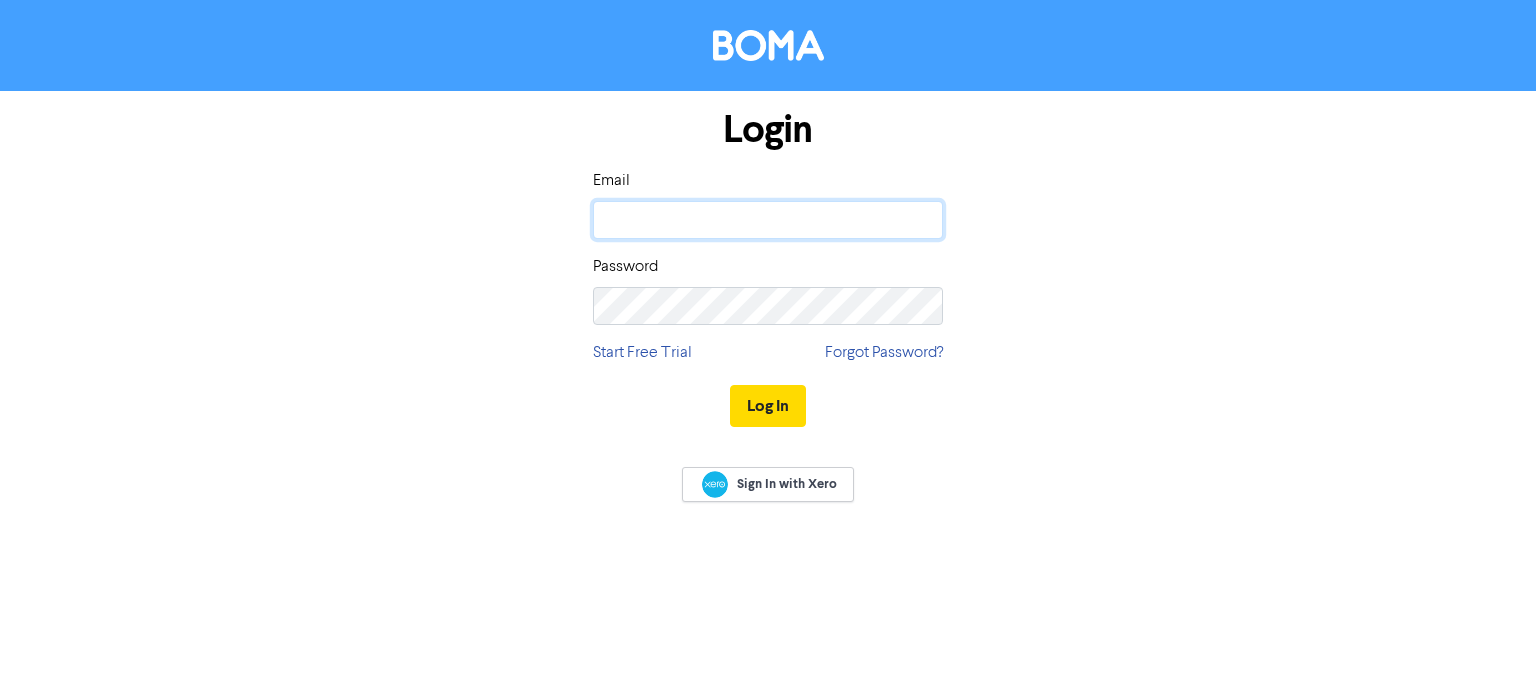 click 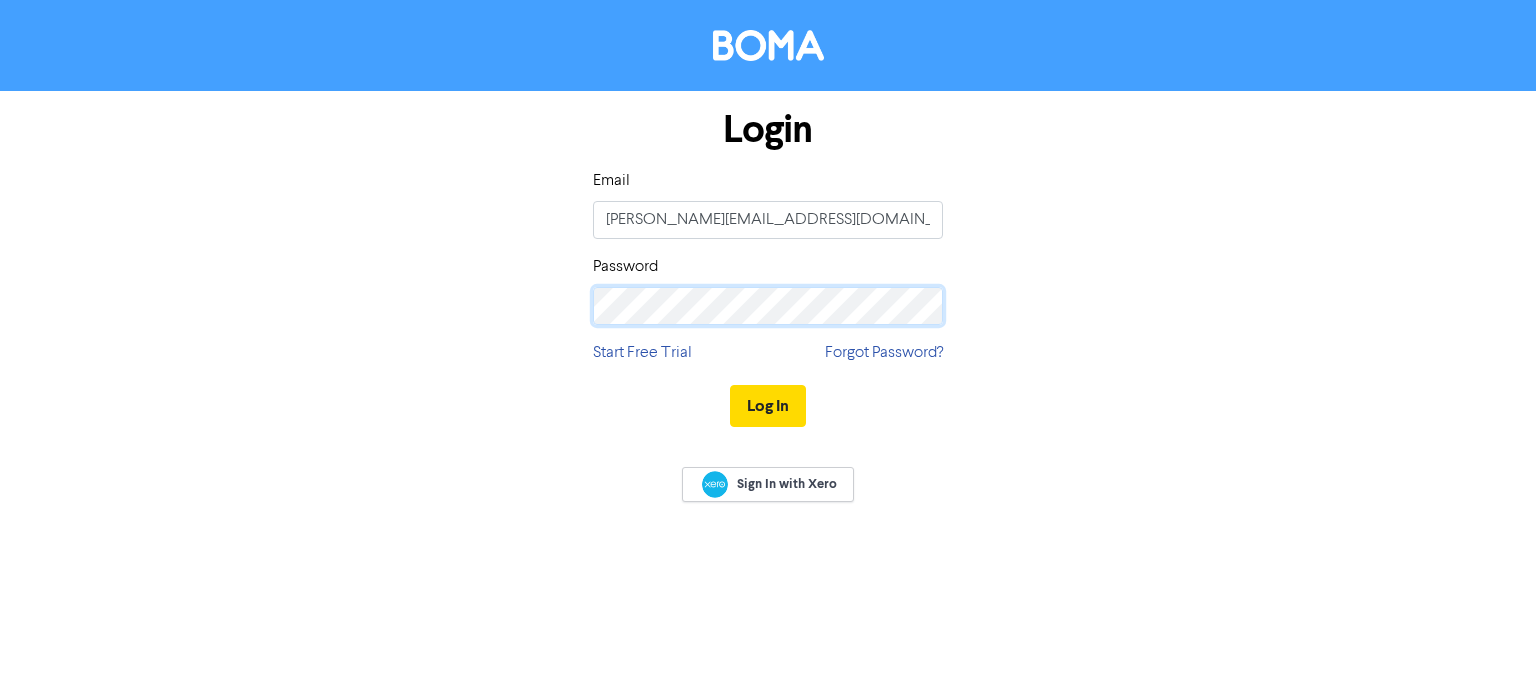 click on "Log In" at bounding box center [768, 406] 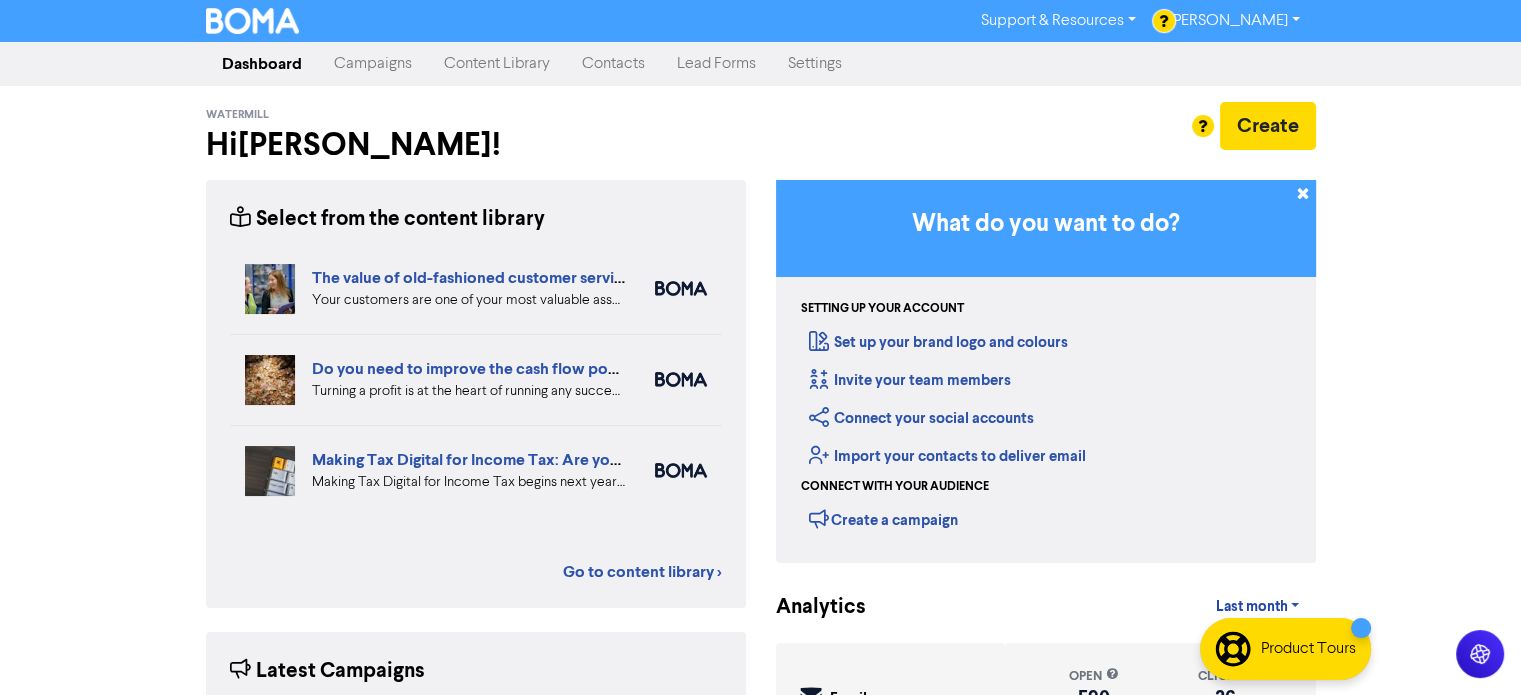 click on "Campaigns" at bounding box center (373, 64) 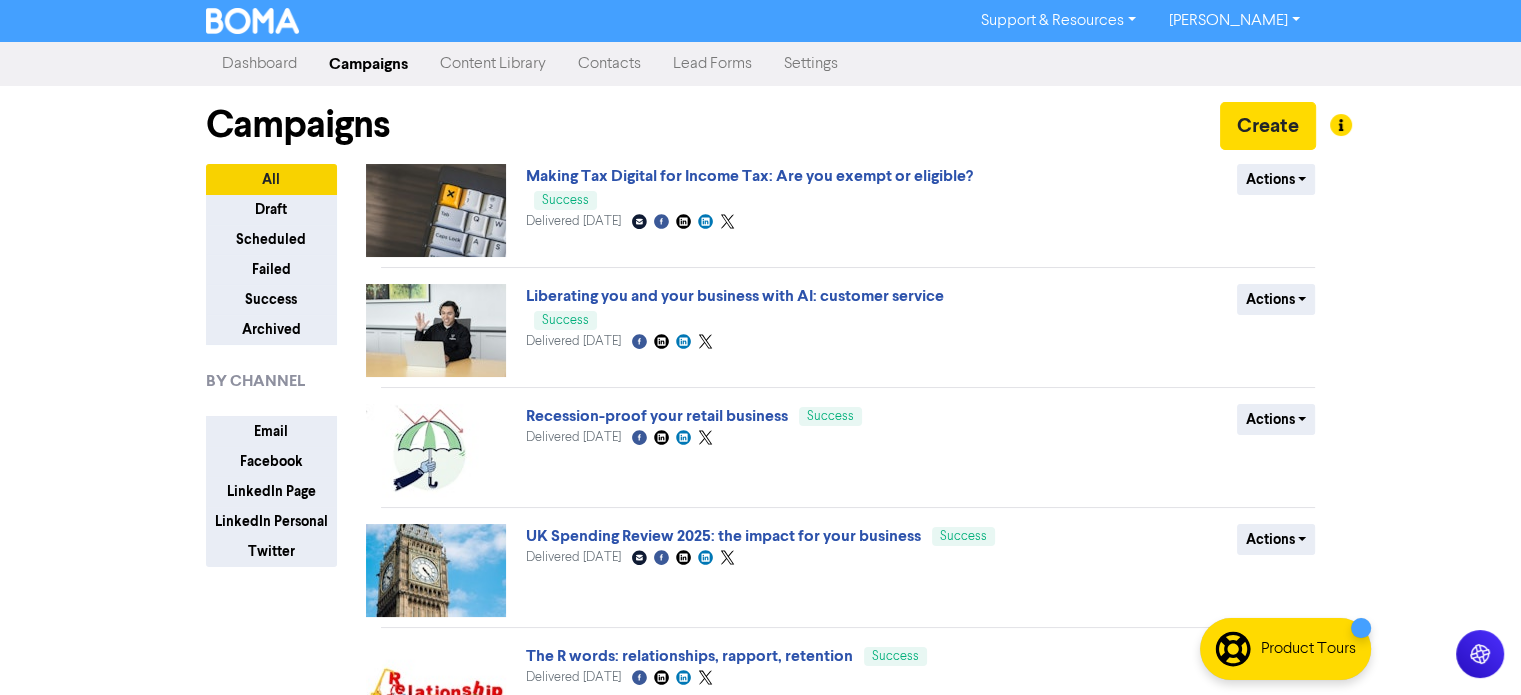 click on "Content Library" at bounding box center [493, 64] 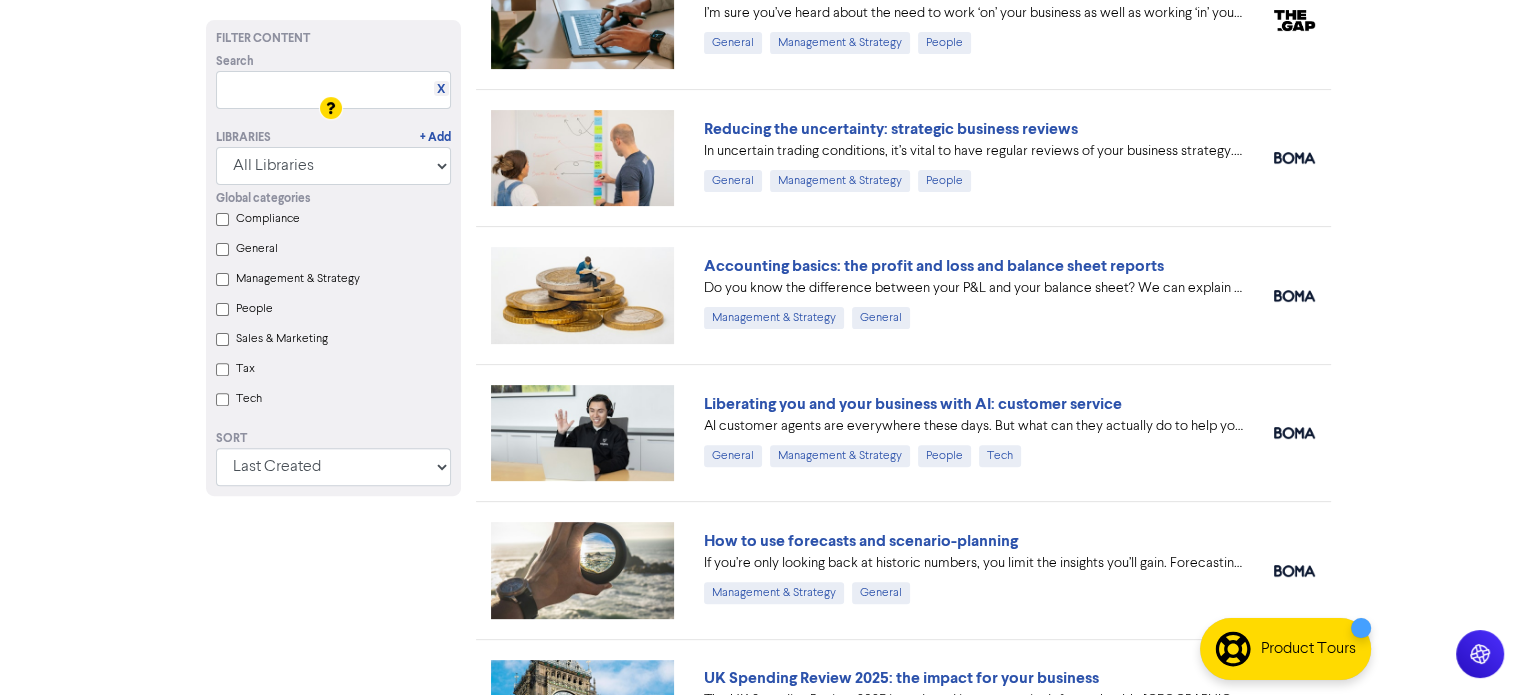 scroll, scrollTop: 700, scrollLeft: 0, axis: vertical 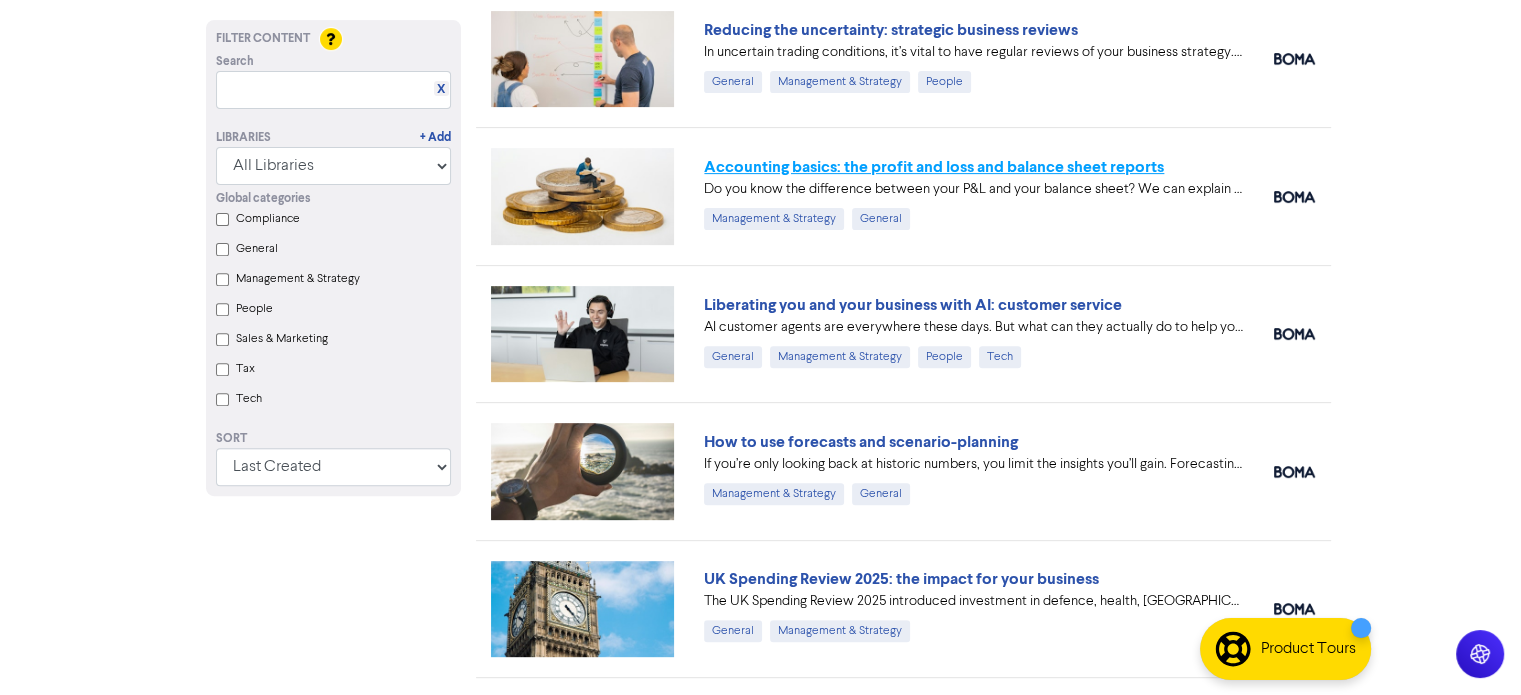 click on "Accounting basics: the profit and loss and balance sheet reports" at bounding box center [934, 167] 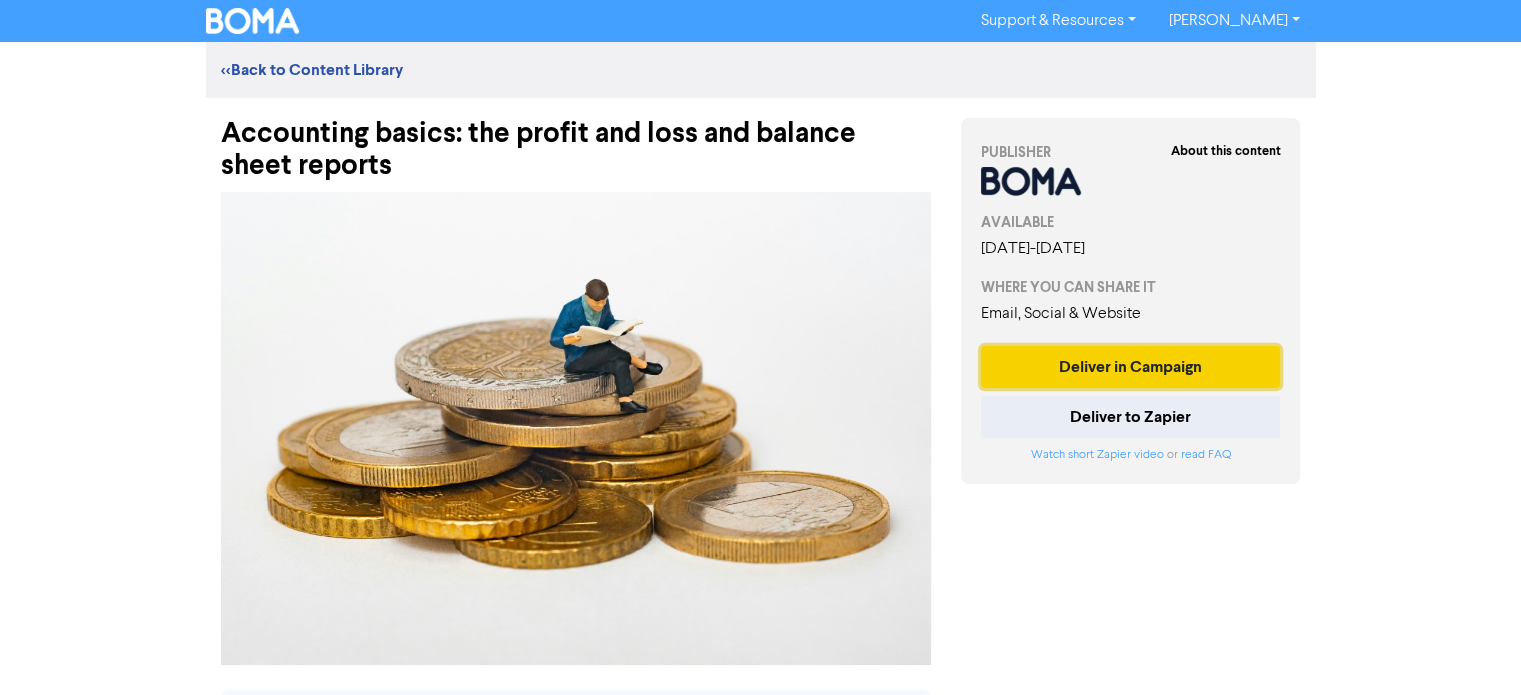 click on "Deliver in Campaign" at bounding box center [1131, 367] 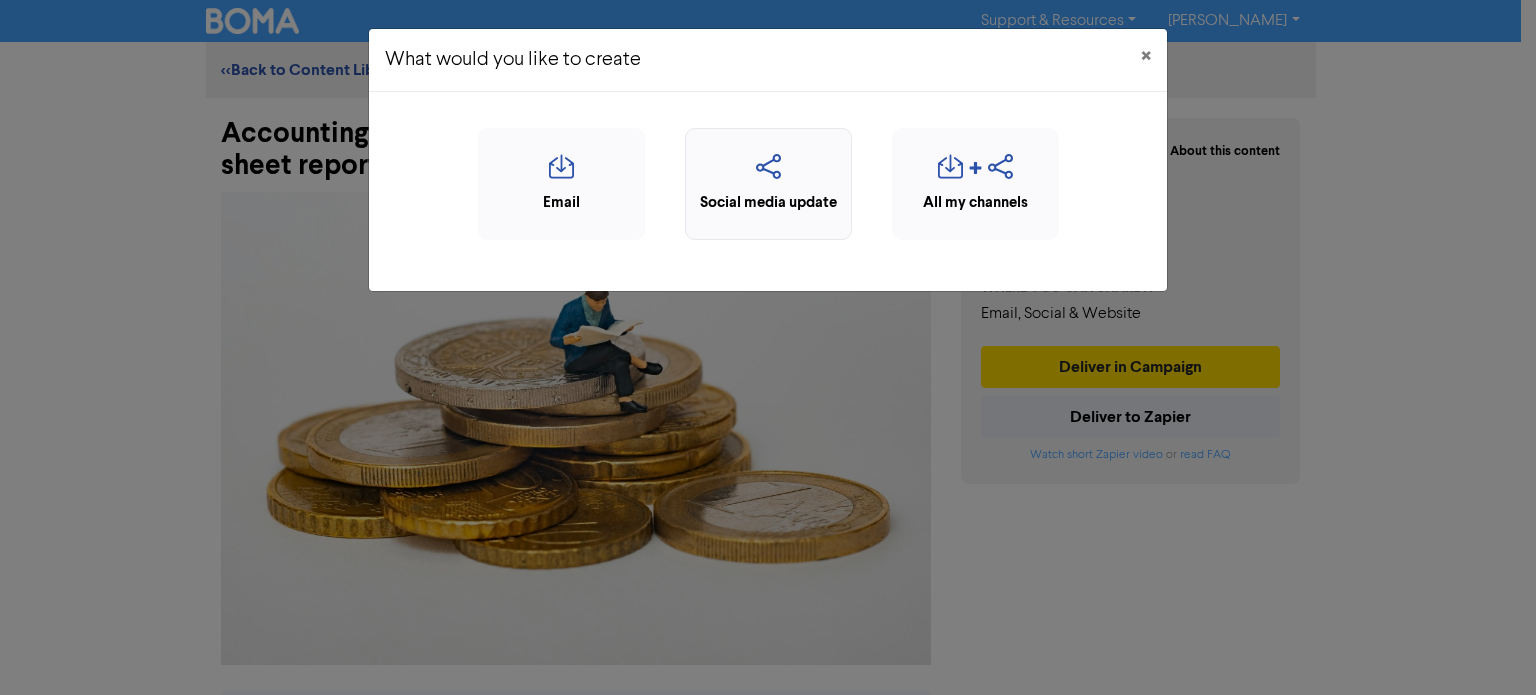 click at bounding box center [768, 173] 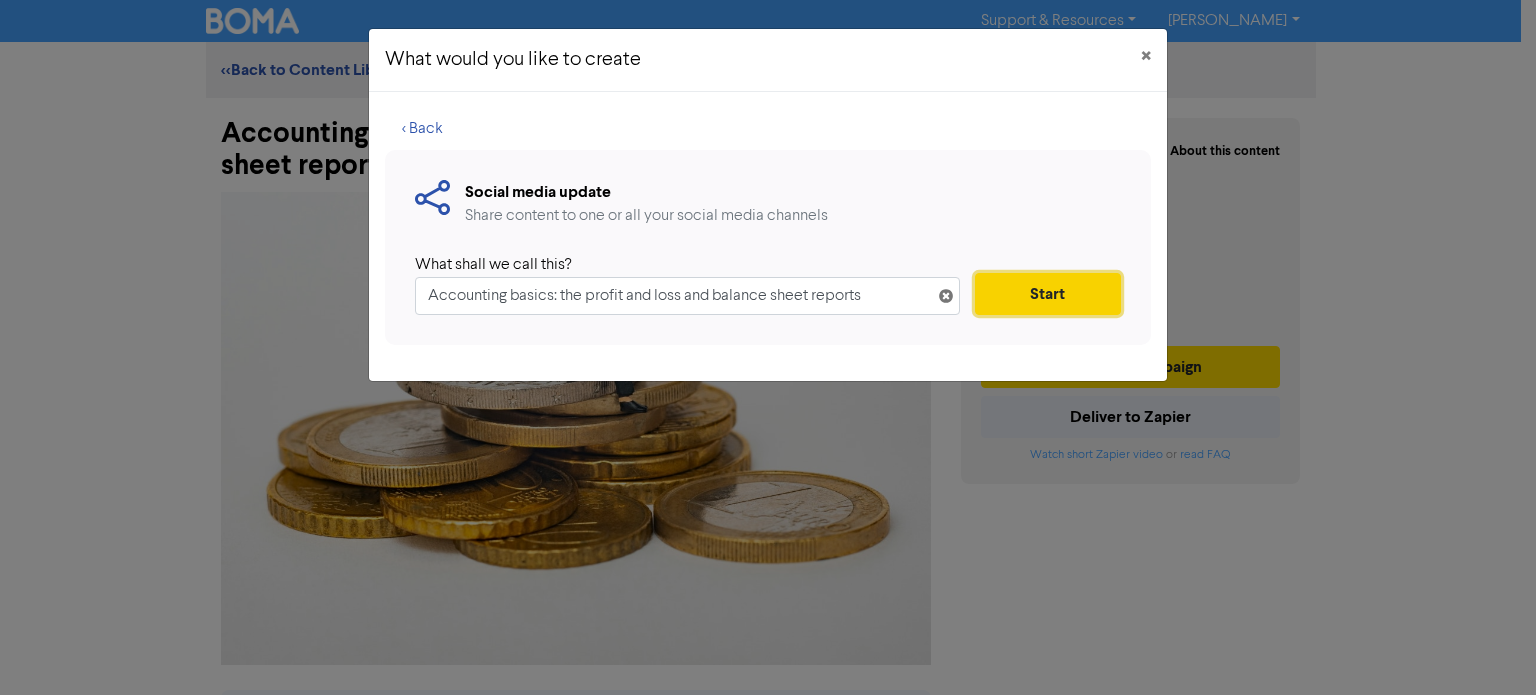 click on "Start" at bounding box center [1048, 294] 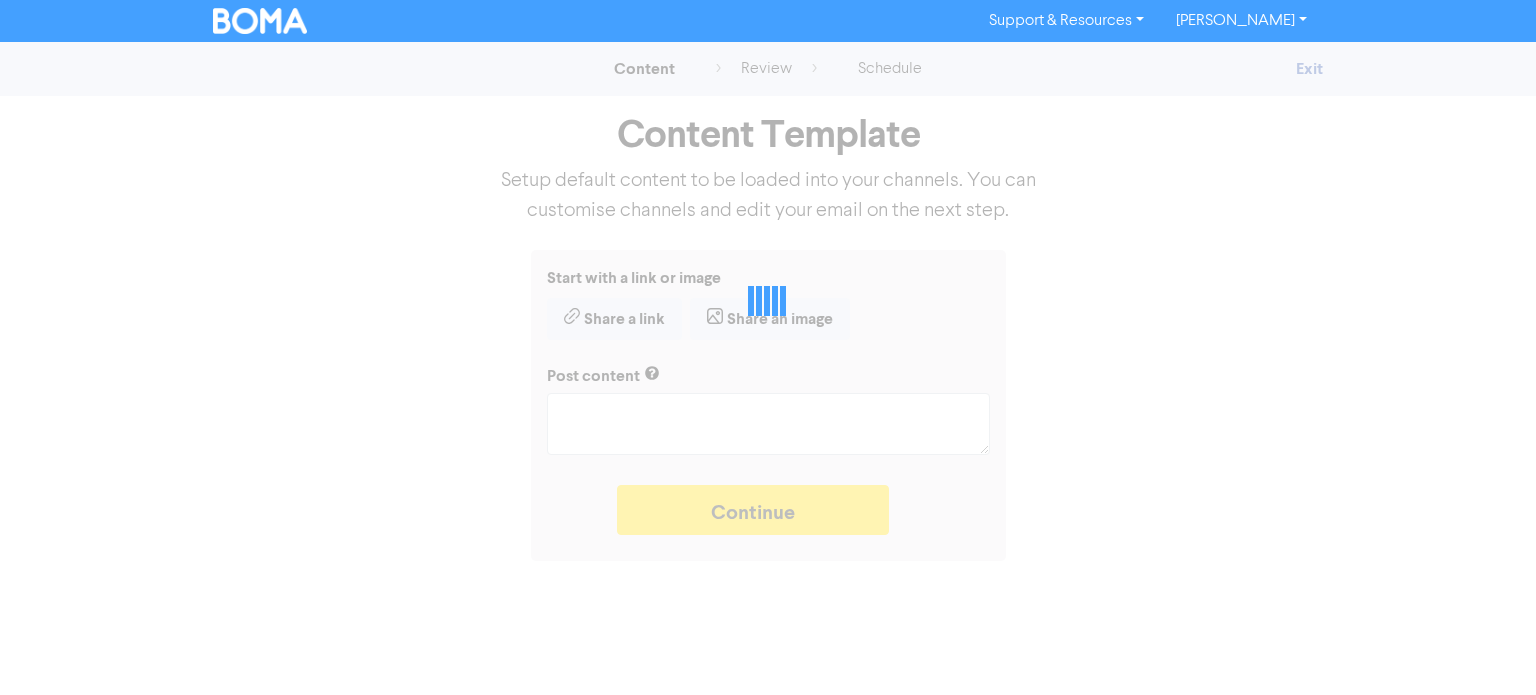 type on "x" 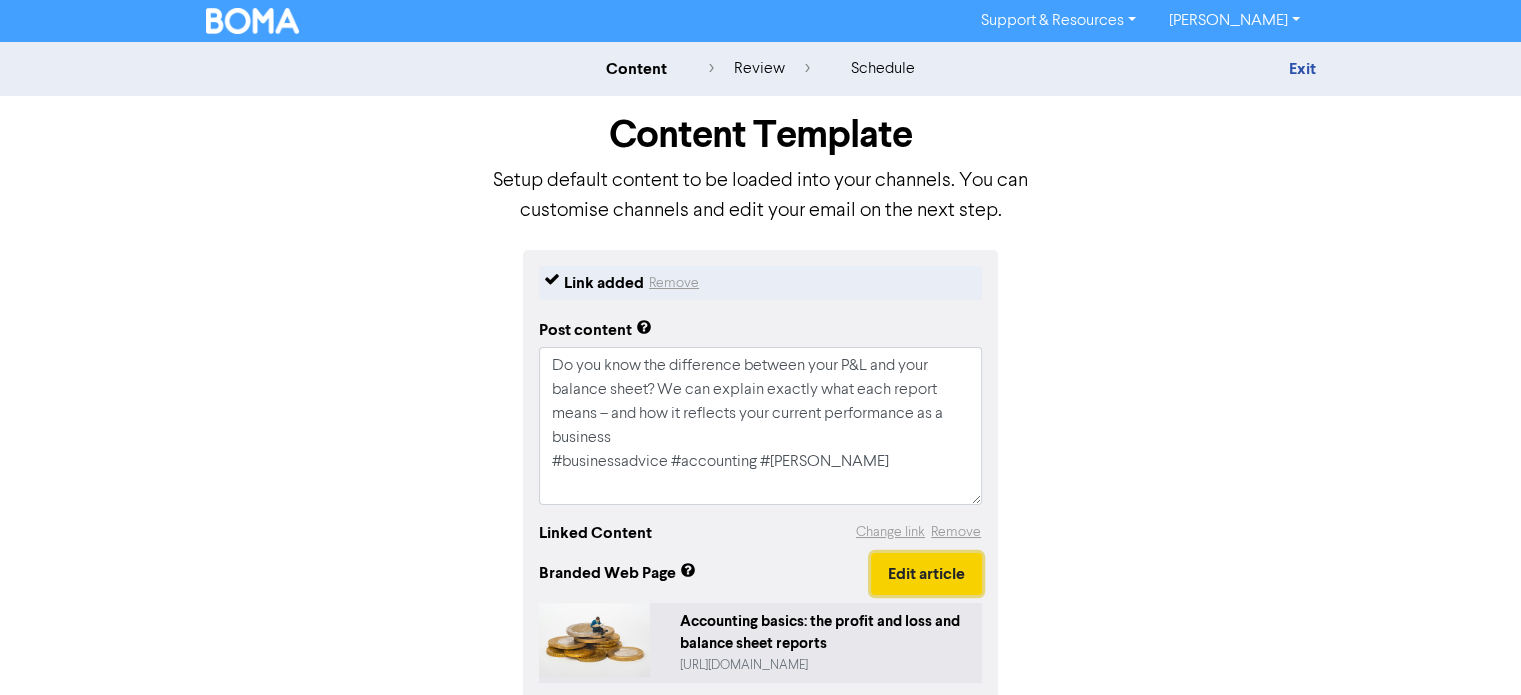click on "Edit article" at bounding box center [926, 574] 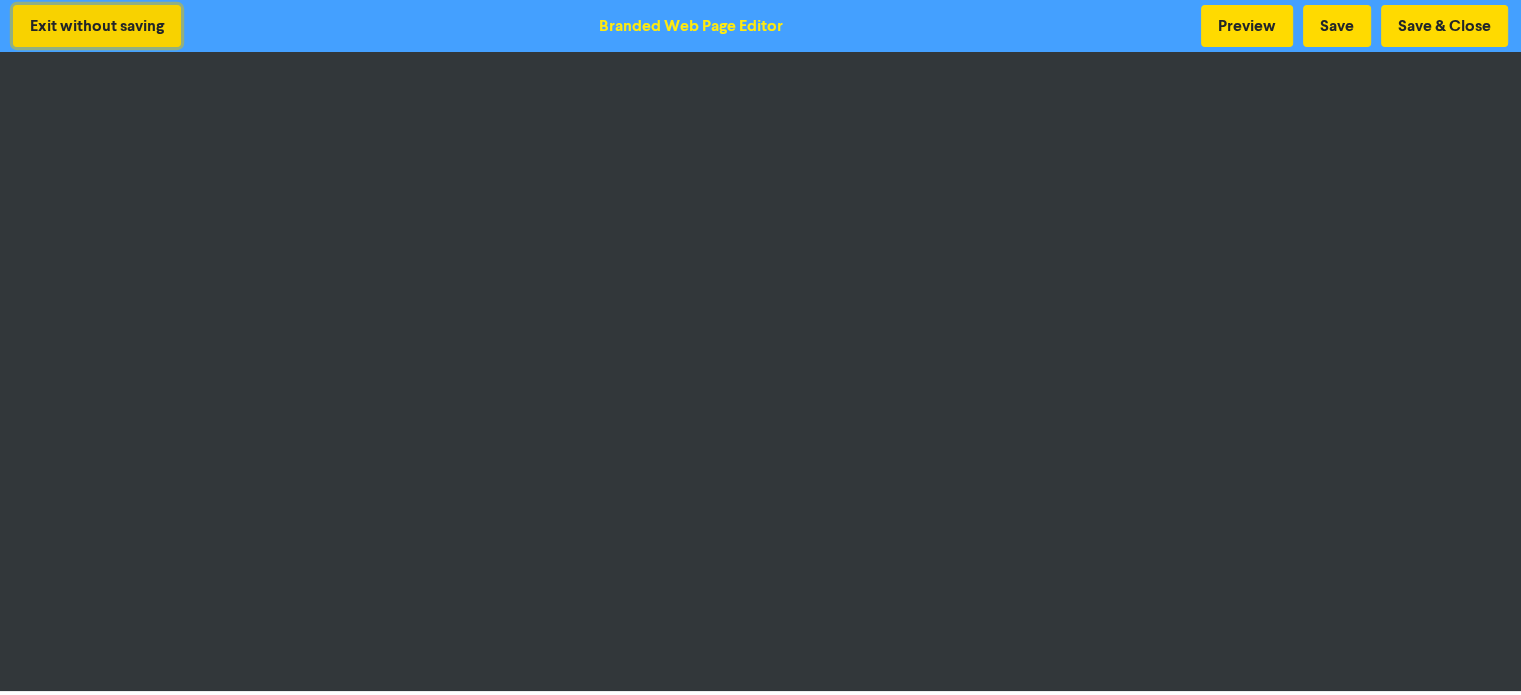 click on "Exit without saving" at bounding box center [97, 26] 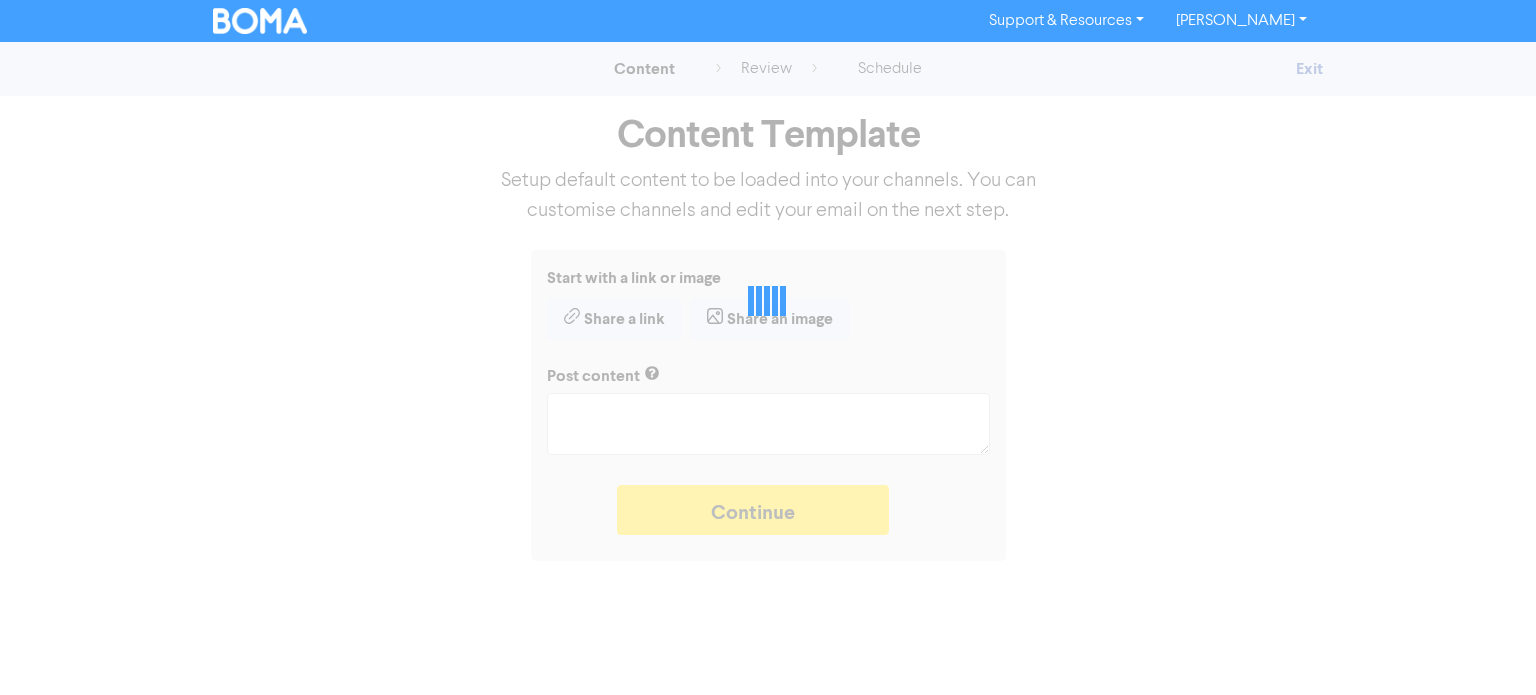 type on "x" 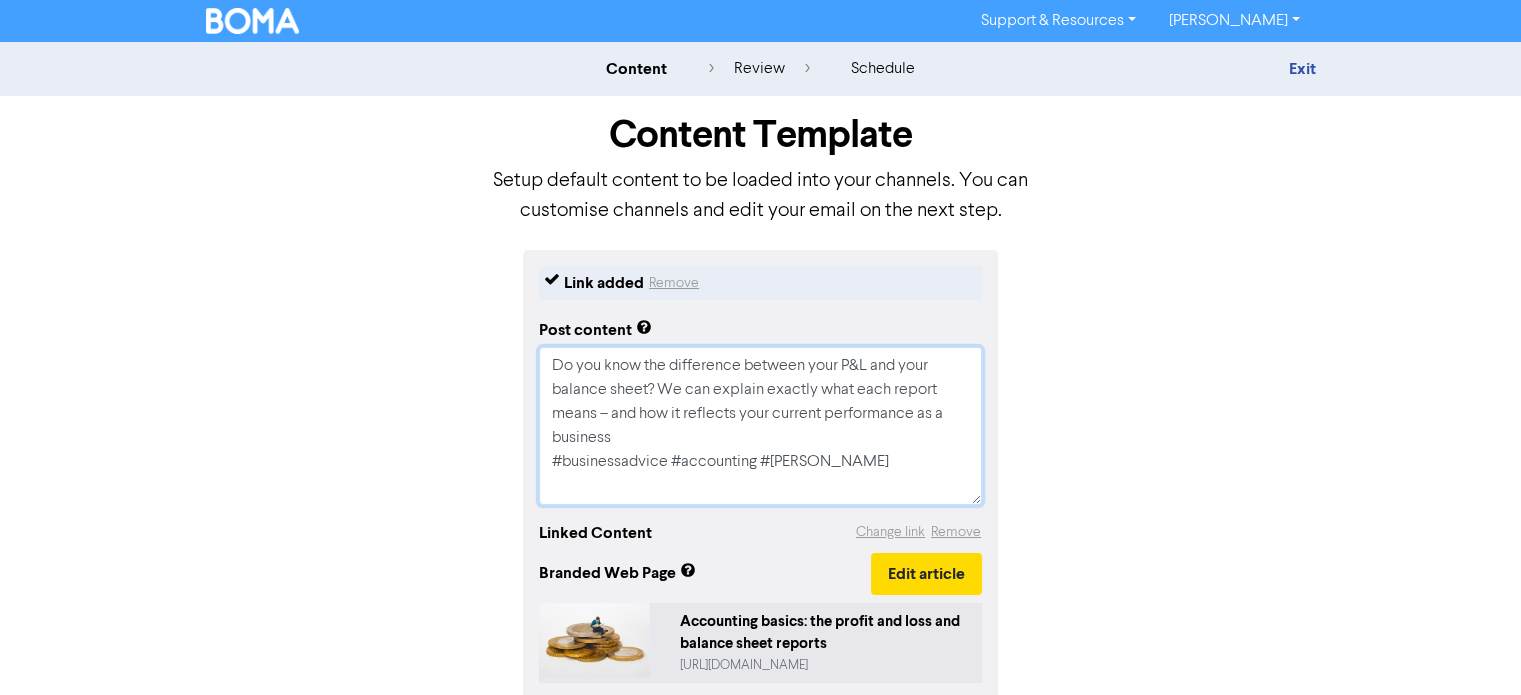 click on "Do you know the difference between your P&L and your balance sheet? We can explain exactly what each report means – and how it reflects your current performance as a business
#businessadvice #accounting #[PERSON_NAME]" at bounding box center (760, 426) 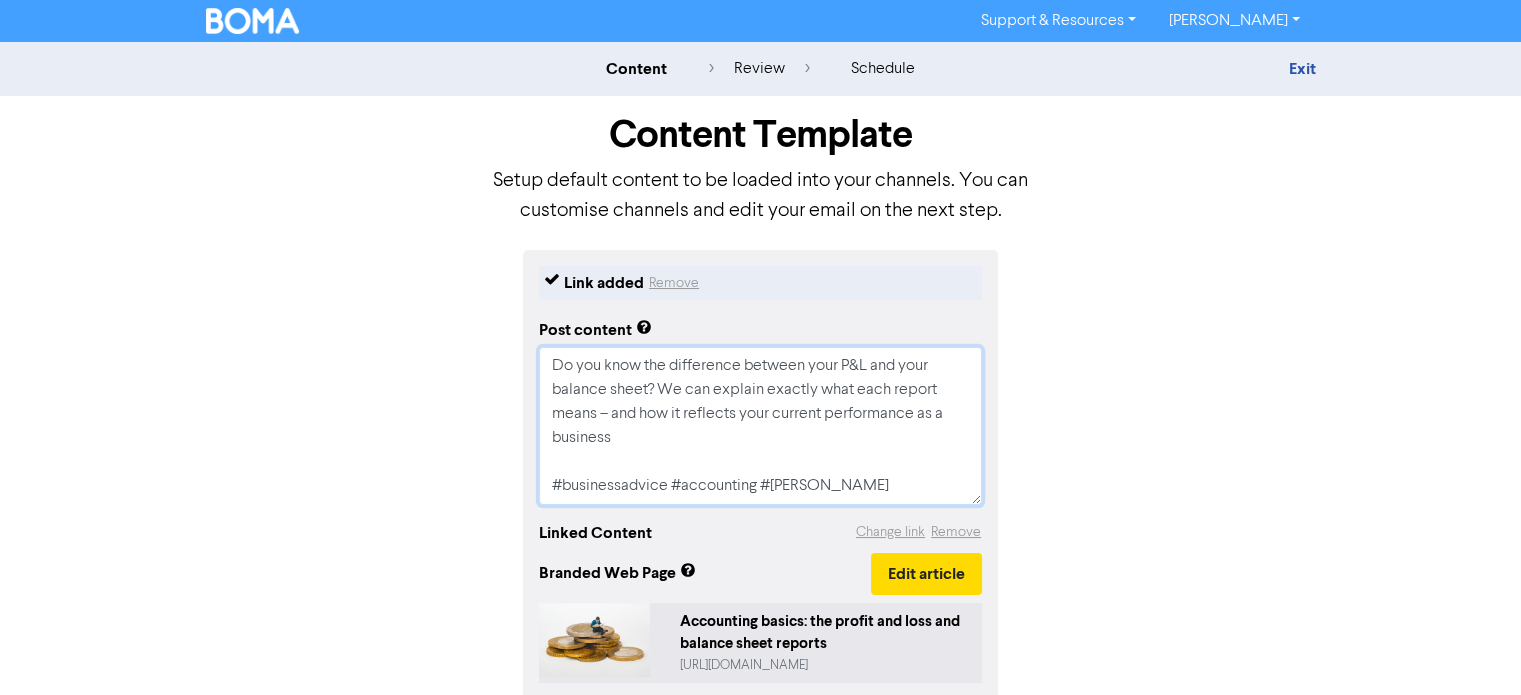 click on "Do you know the difference between your P&L and your balance sheet? We can explain exactly what each report means – and how it reflects your current performance as a business
#businessadvice #accounting #[PERSON_NAME]" at bounding box center (760, 426) 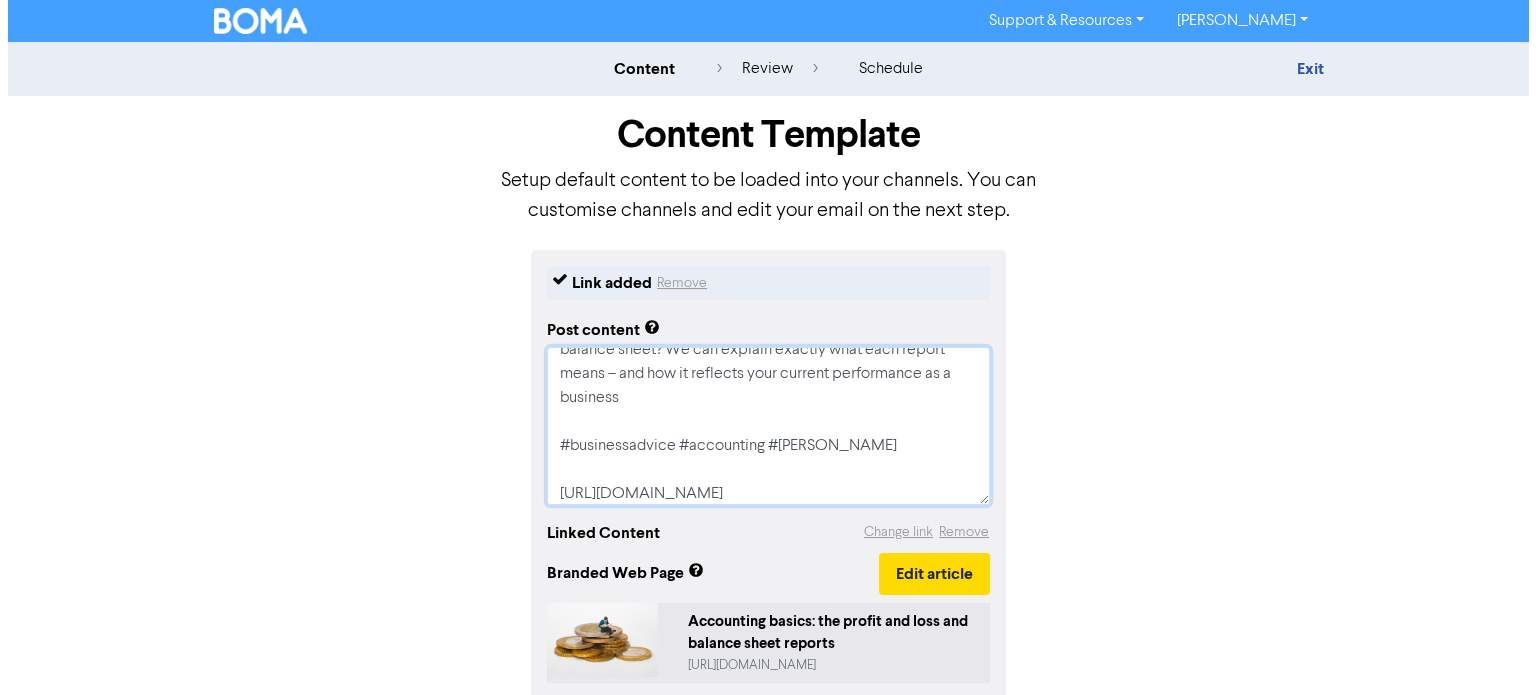 scroll, scrollTop: 88, scrollLeft: 0, axis: vertical 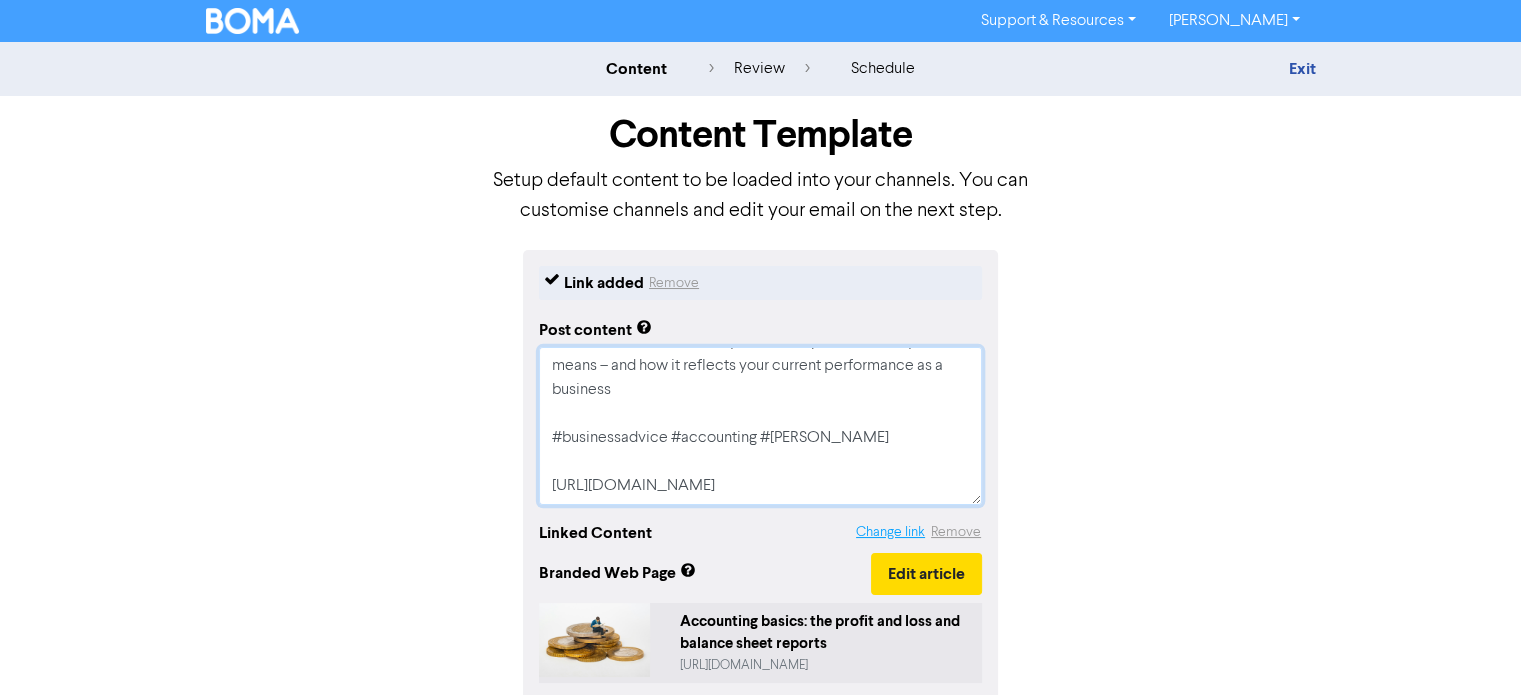 type on "Do you know the difference between your P&L and your balance sheet? We can explain exactly what each report means – and how it reflects your current performance as a business
#businessadvice #accounting #[PERSON_NAME]
[URL][DOMAIN_NAME]" 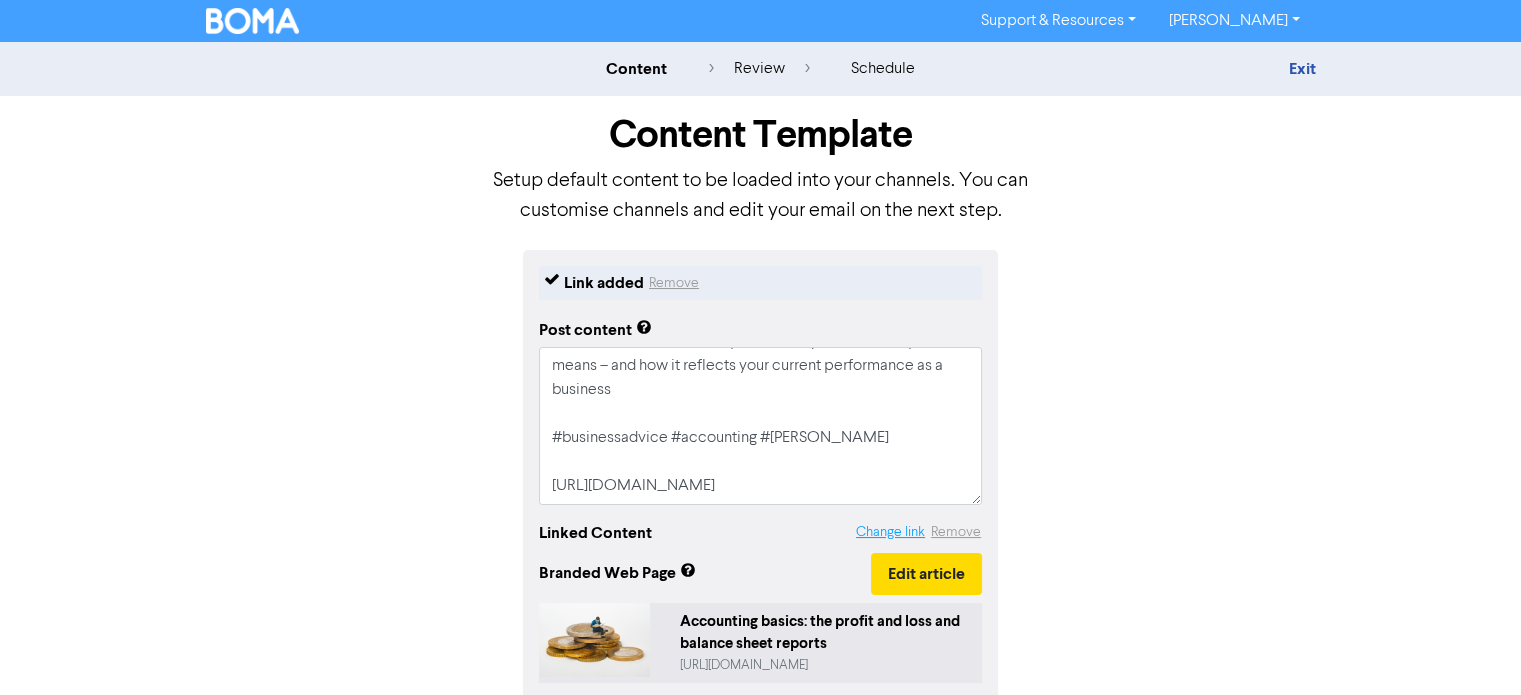 click on "Change link" at bounding box center [890, 532] 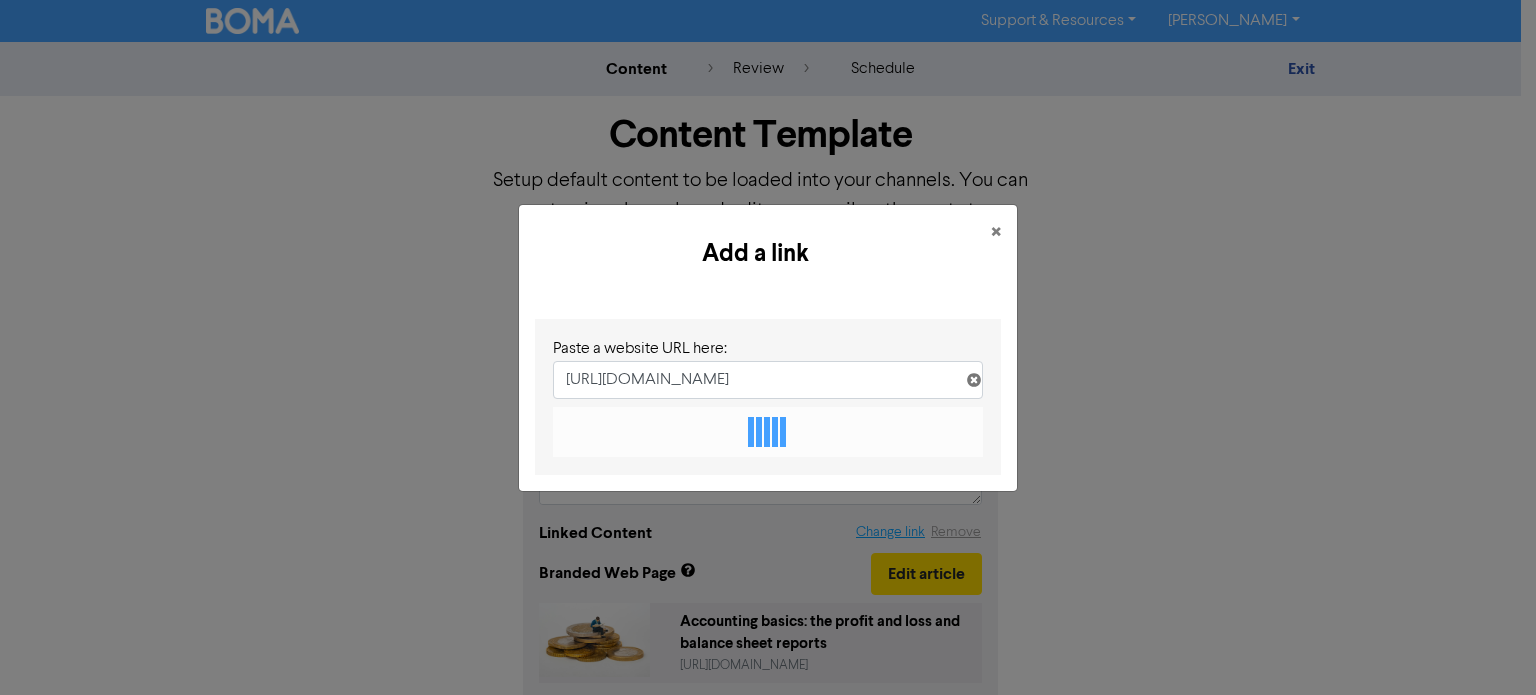 scroll, scrollTop: 0, scrollLeft: 435, axis: horizontal 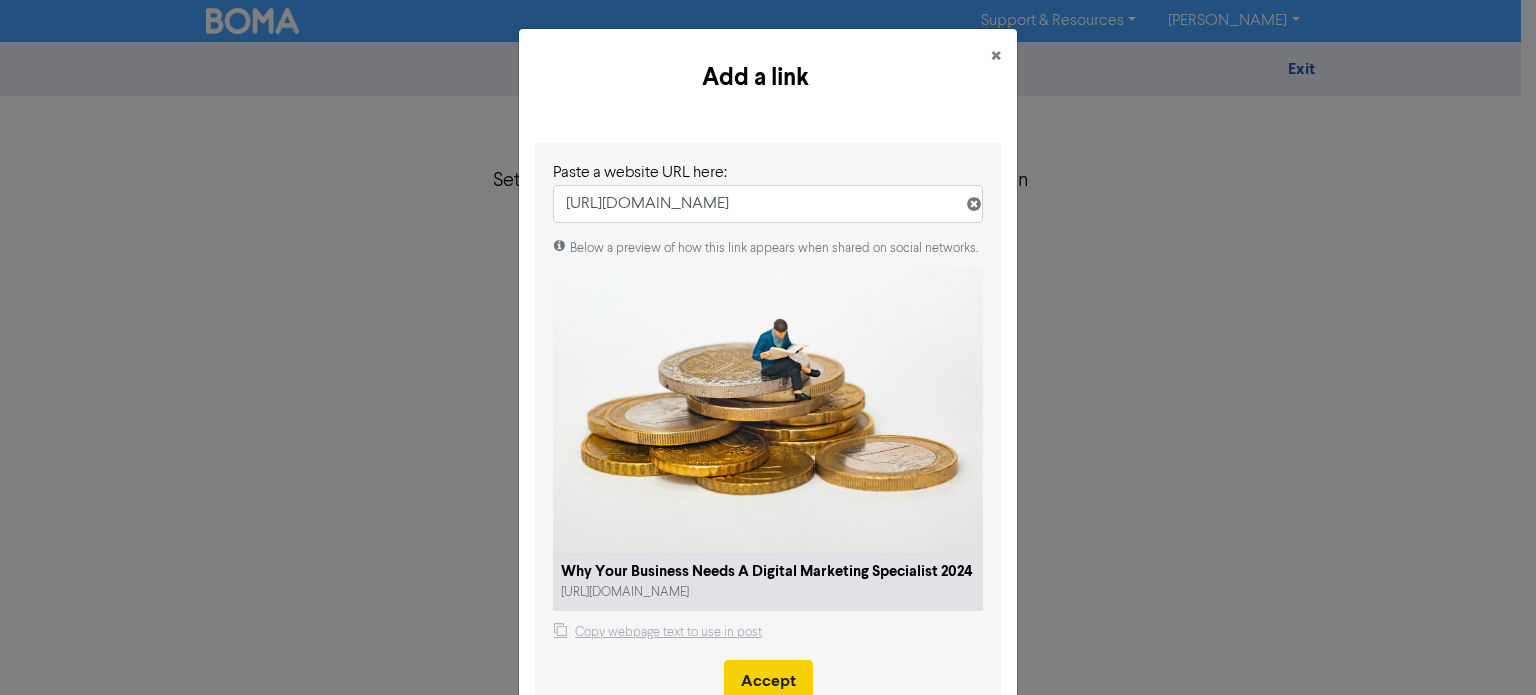 type on "[URL][DOMAIN_NAME]" 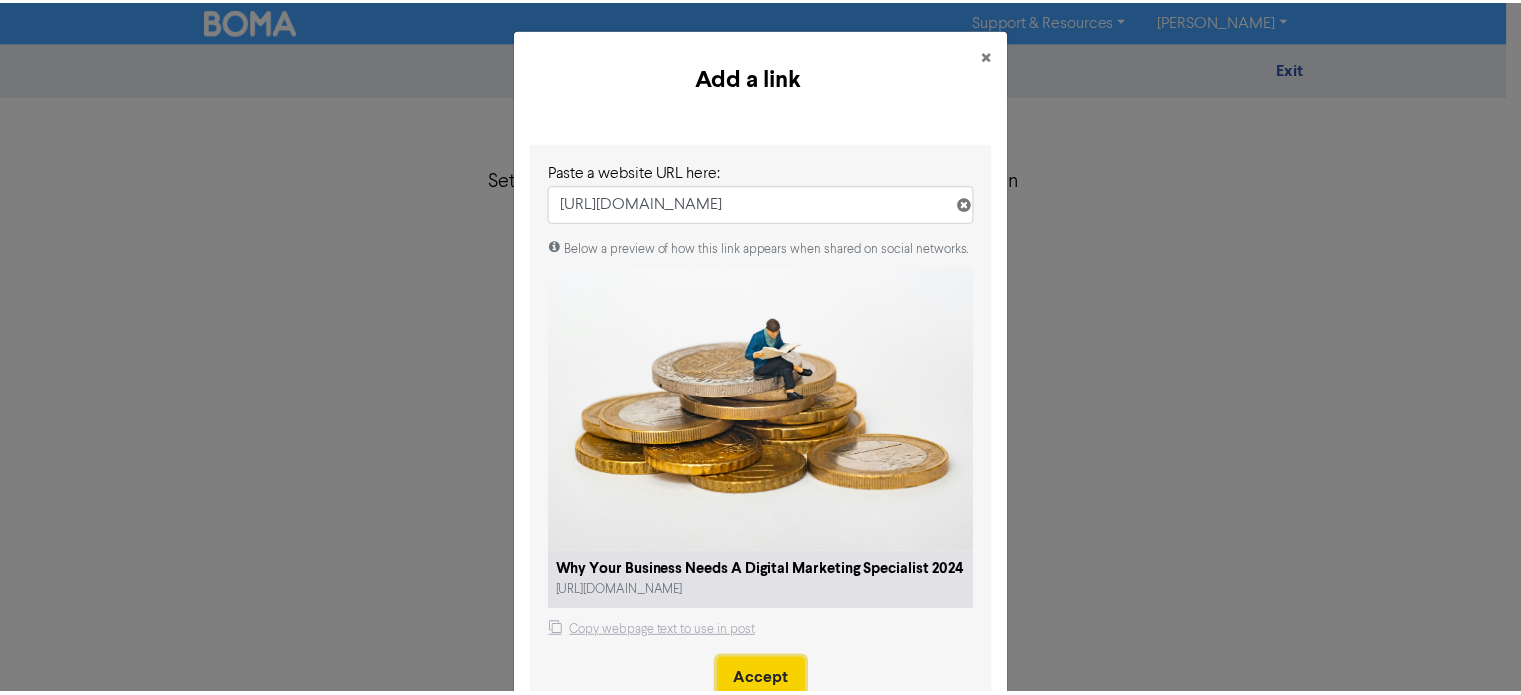 scroll, scrollTop: 0, scrollLeft: 0, axis: both 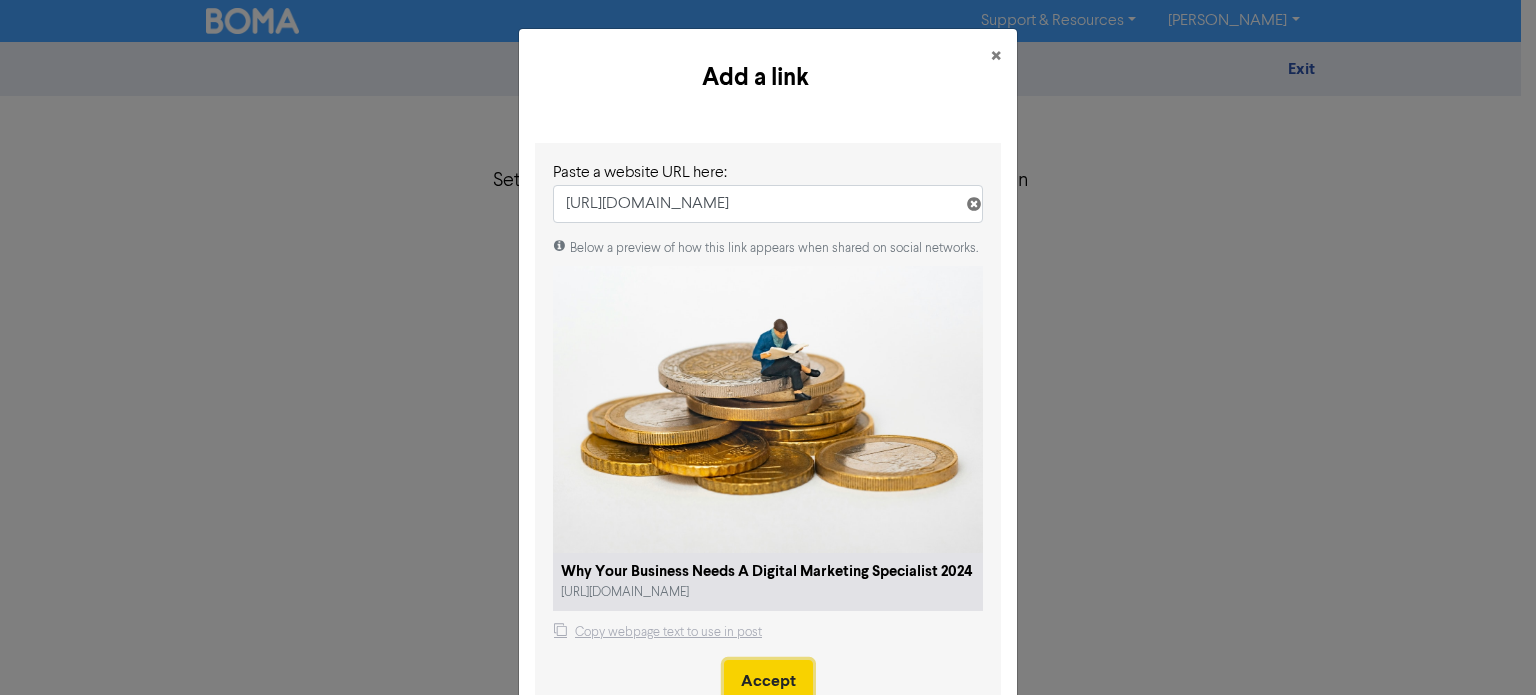 click on "Accept" at bounding box center [768, 681] 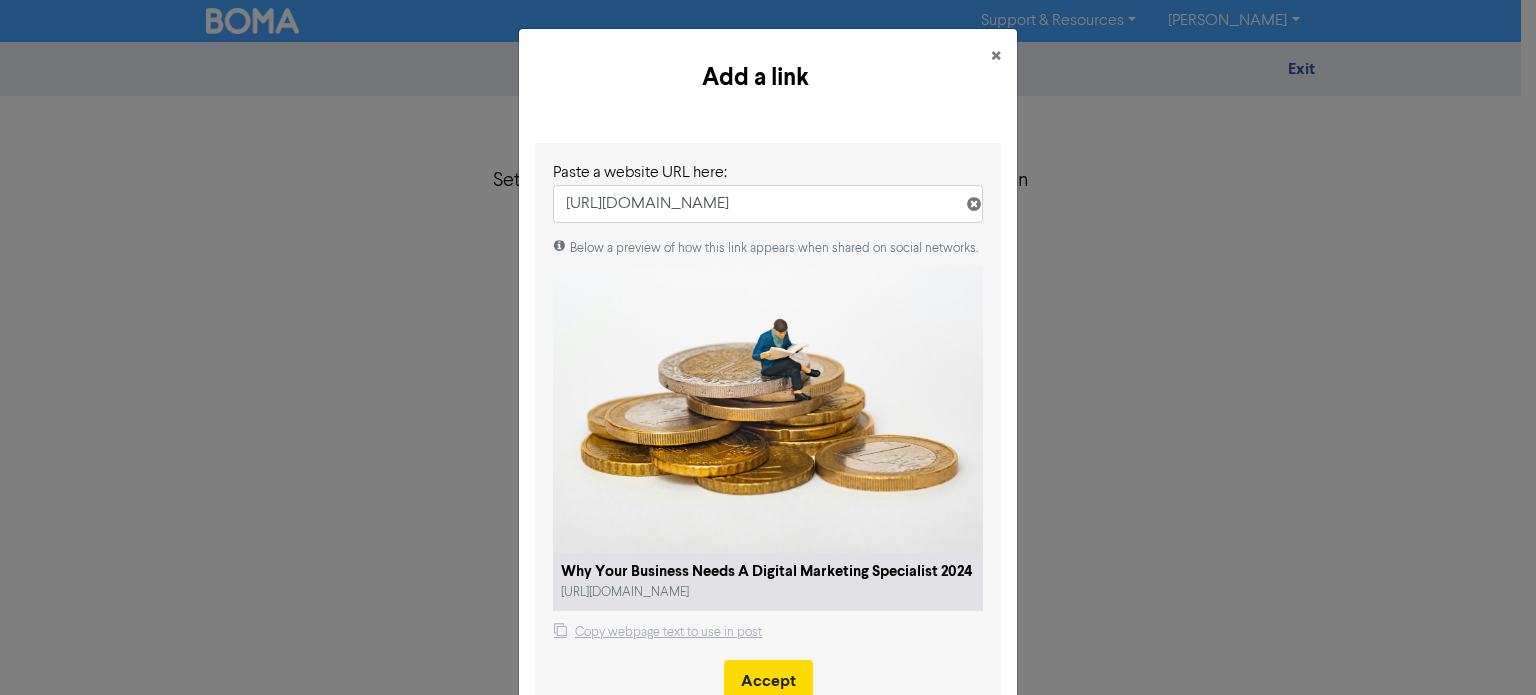 type on "x" 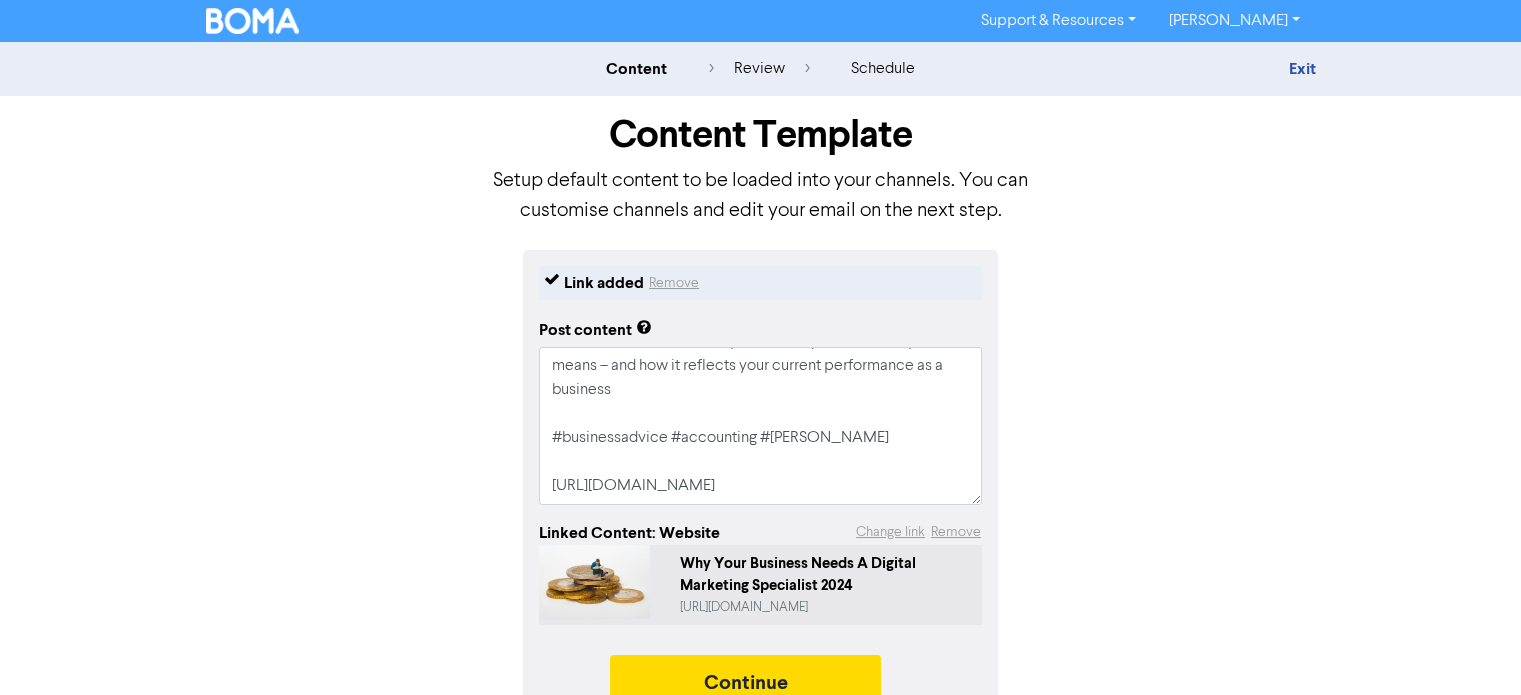 scroll, scrollTop: 36, scrollLeft: 0, axis: vertical 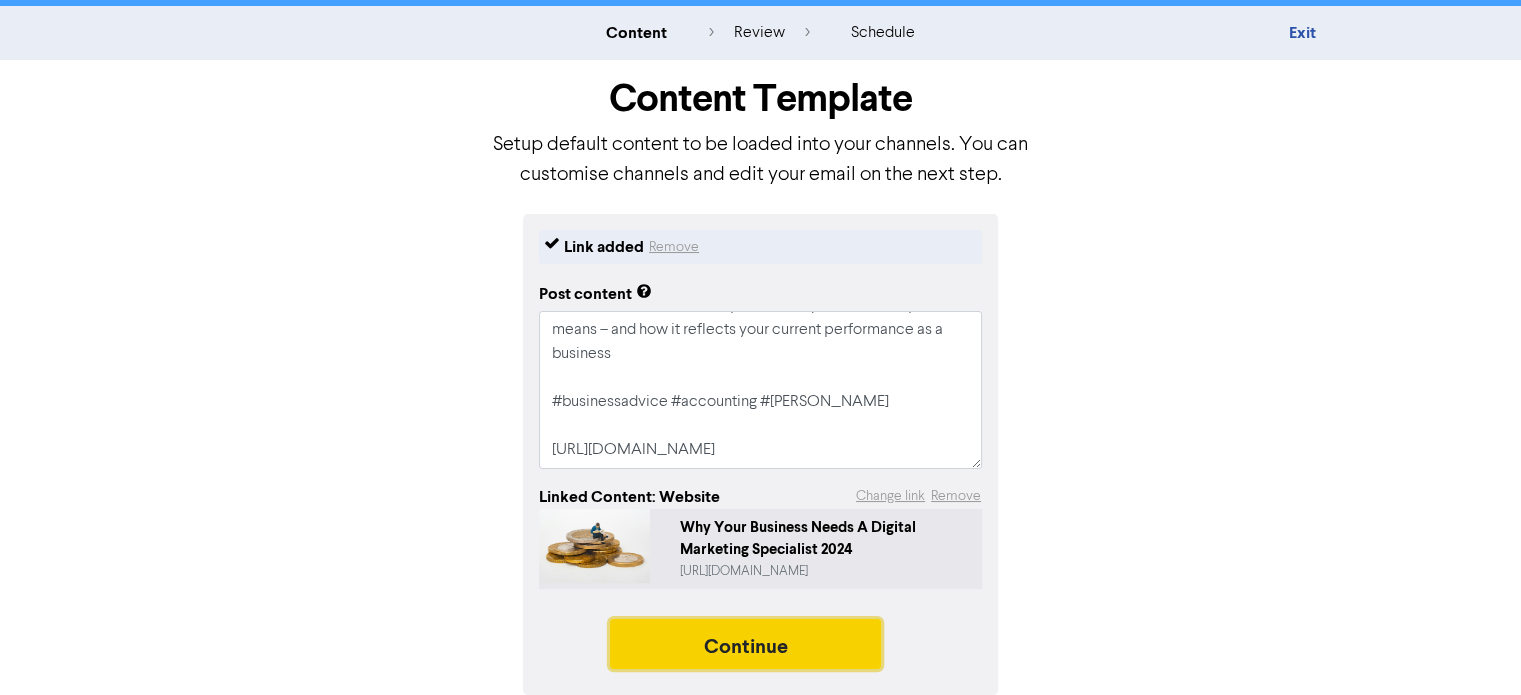 click on "Continue" at bounding box center (746, 644) 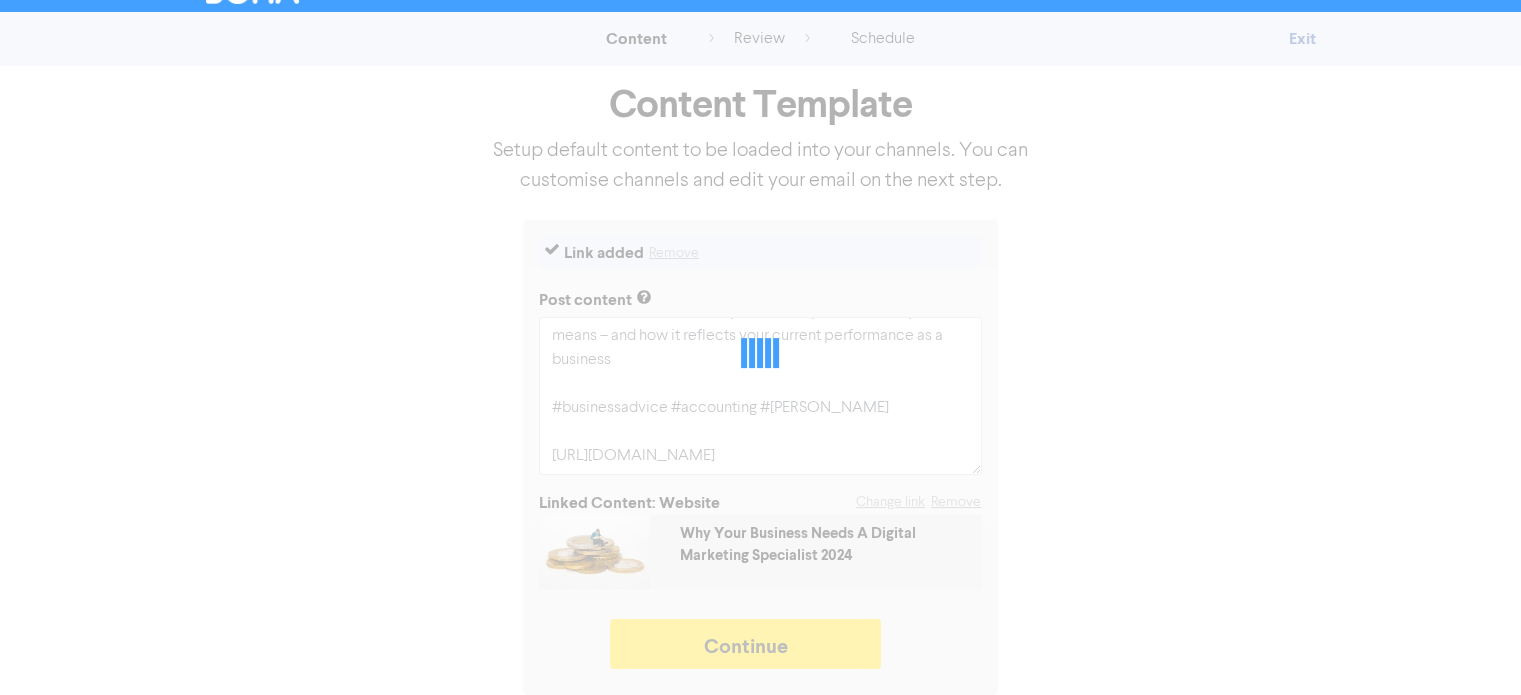 type on "x" 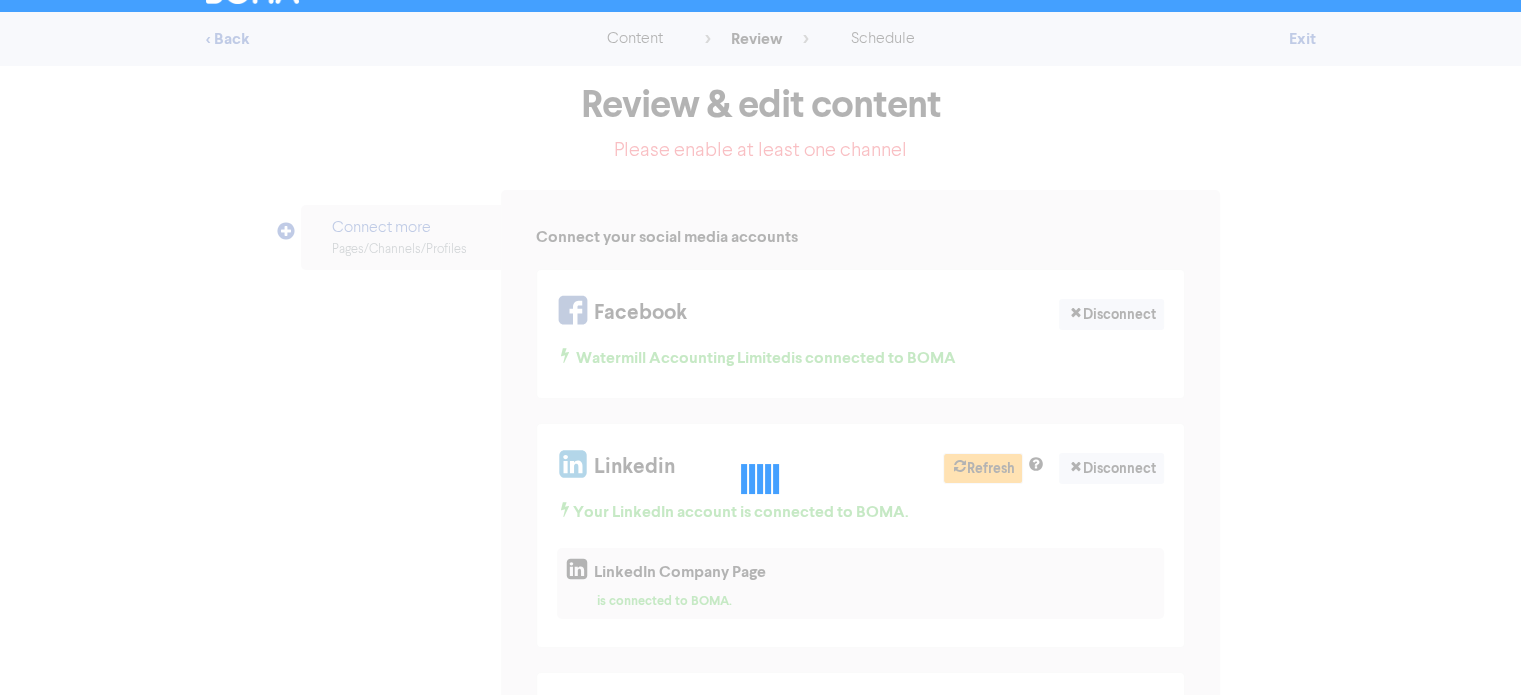 scroll, scrollTop: 0, scrollLeft: 0, axis: both 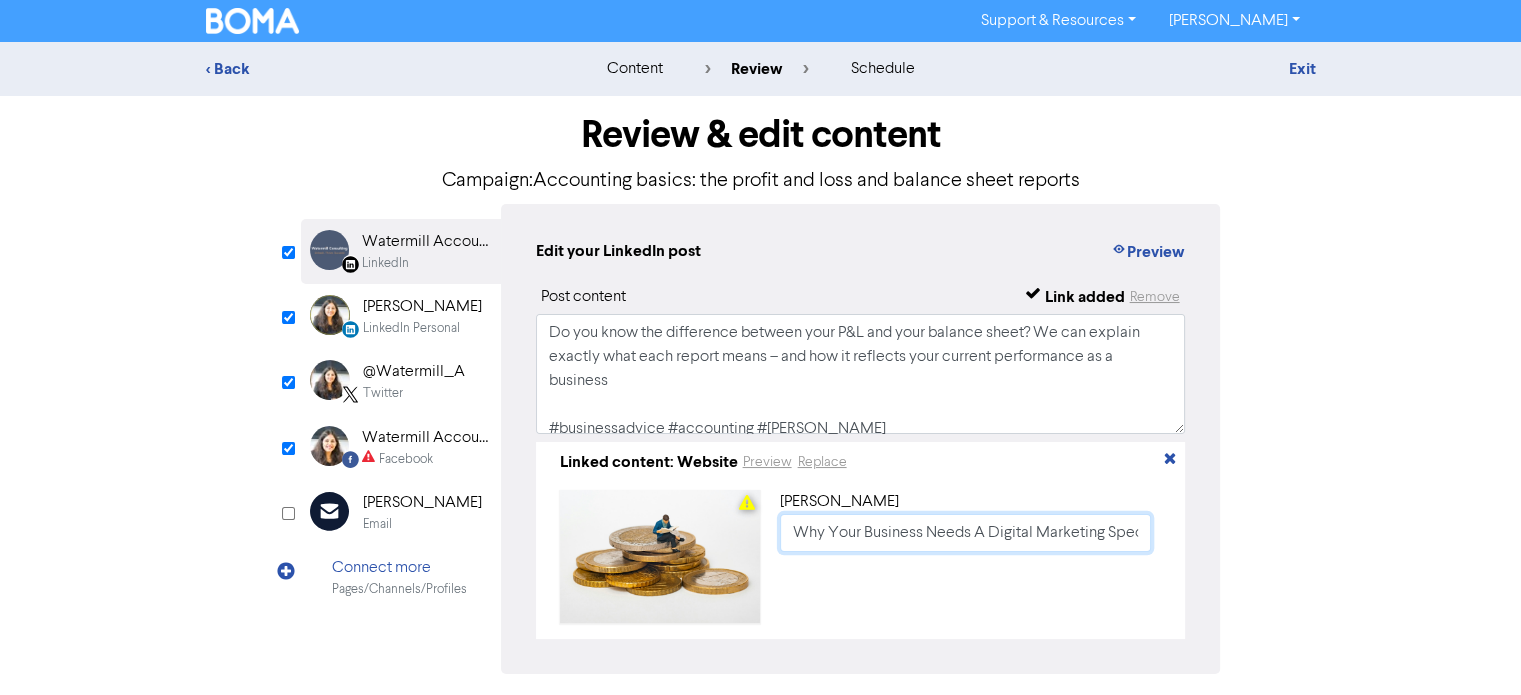 click on "Why Your Business Needs A Digital Marketing Specialist 2024" at bounding box center (966, 533) 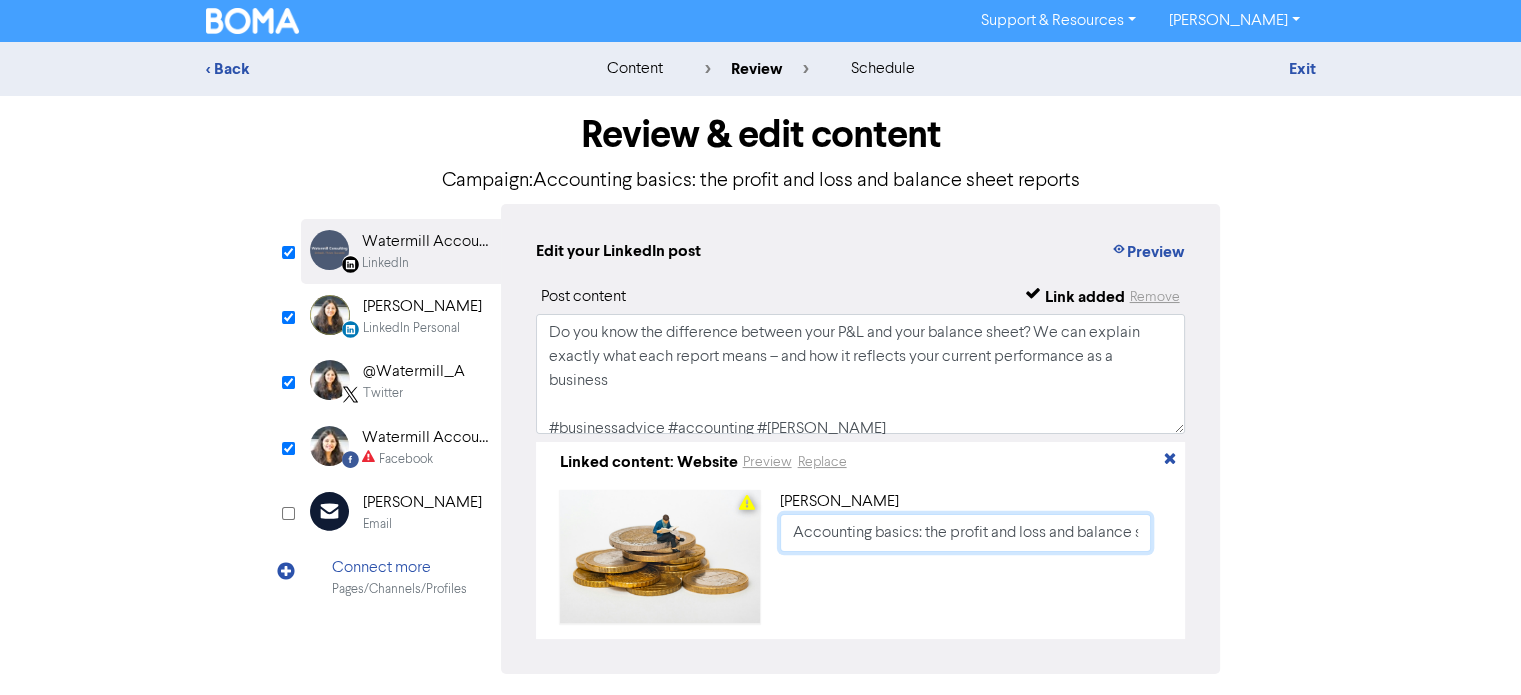scroll, scrollTop: 0, scrollLeft: 91, axis: horizontal 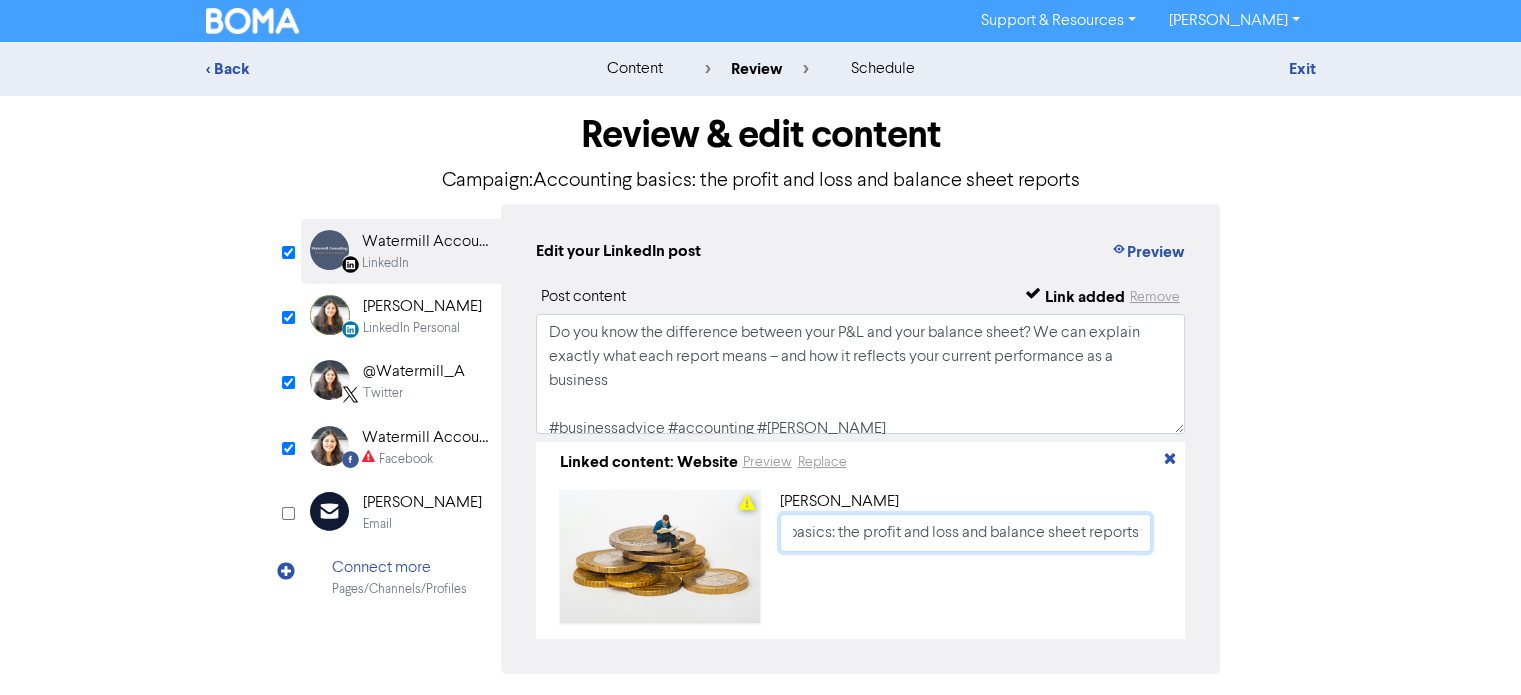 type on "Accounting basics: the profit and loss and balance sheet reports" 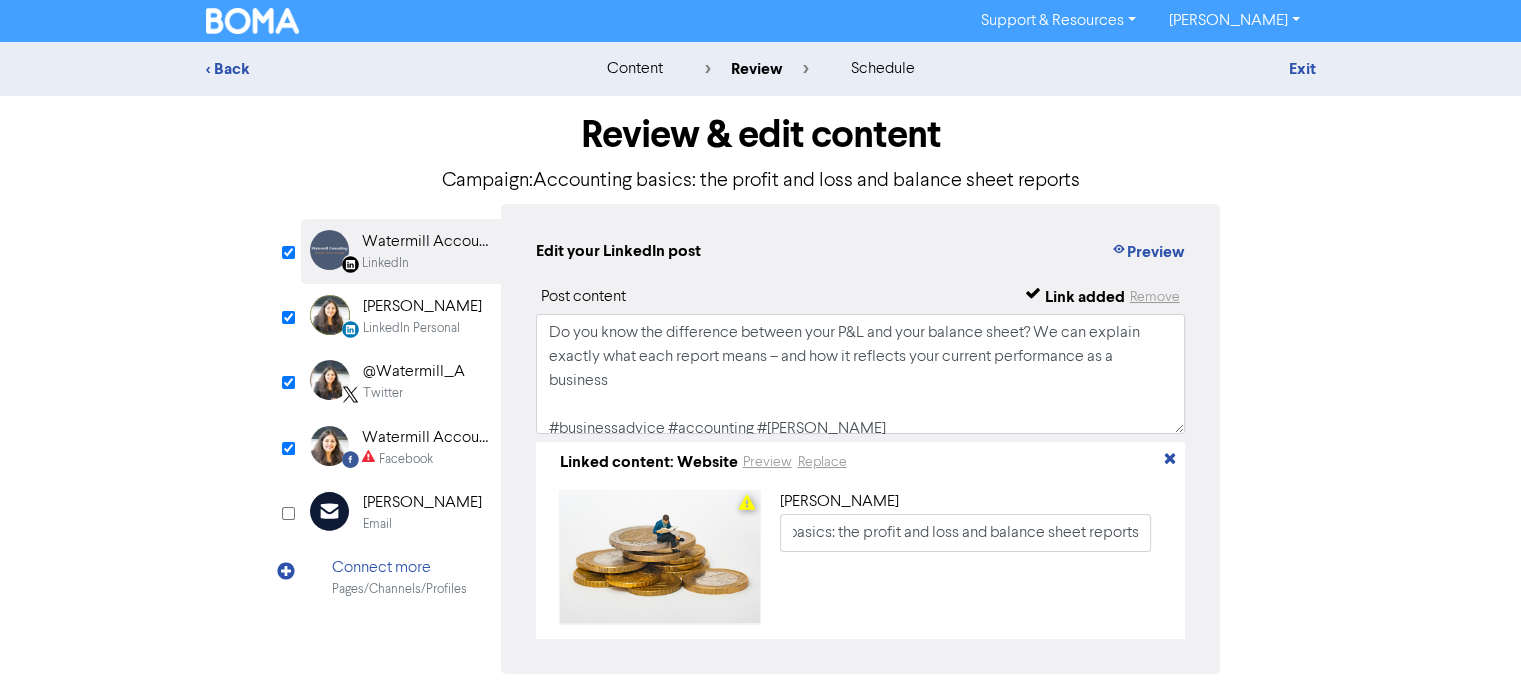 scroll, scrollTop: 0, scrollLeft: 0, axis: both 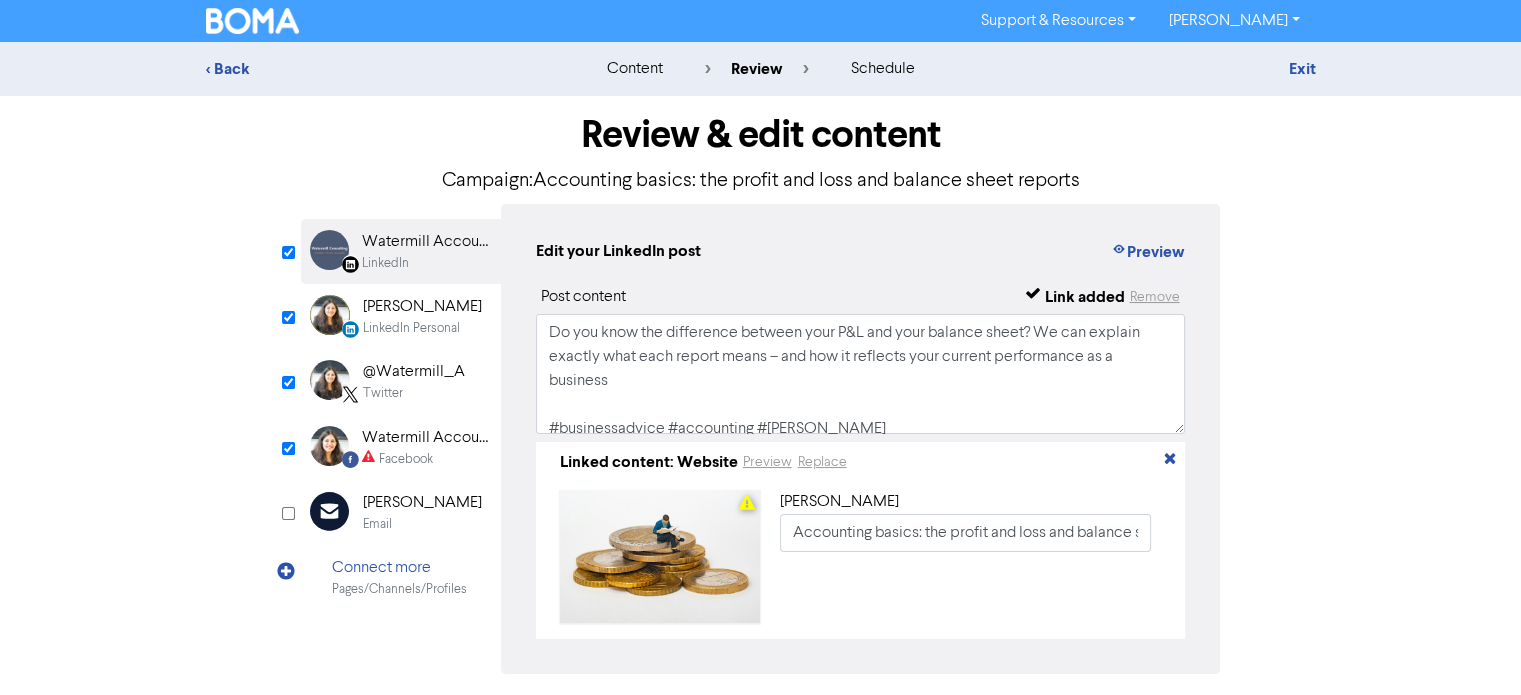 click on "[PERSON_NAME]" at bounding box center [422, 307] 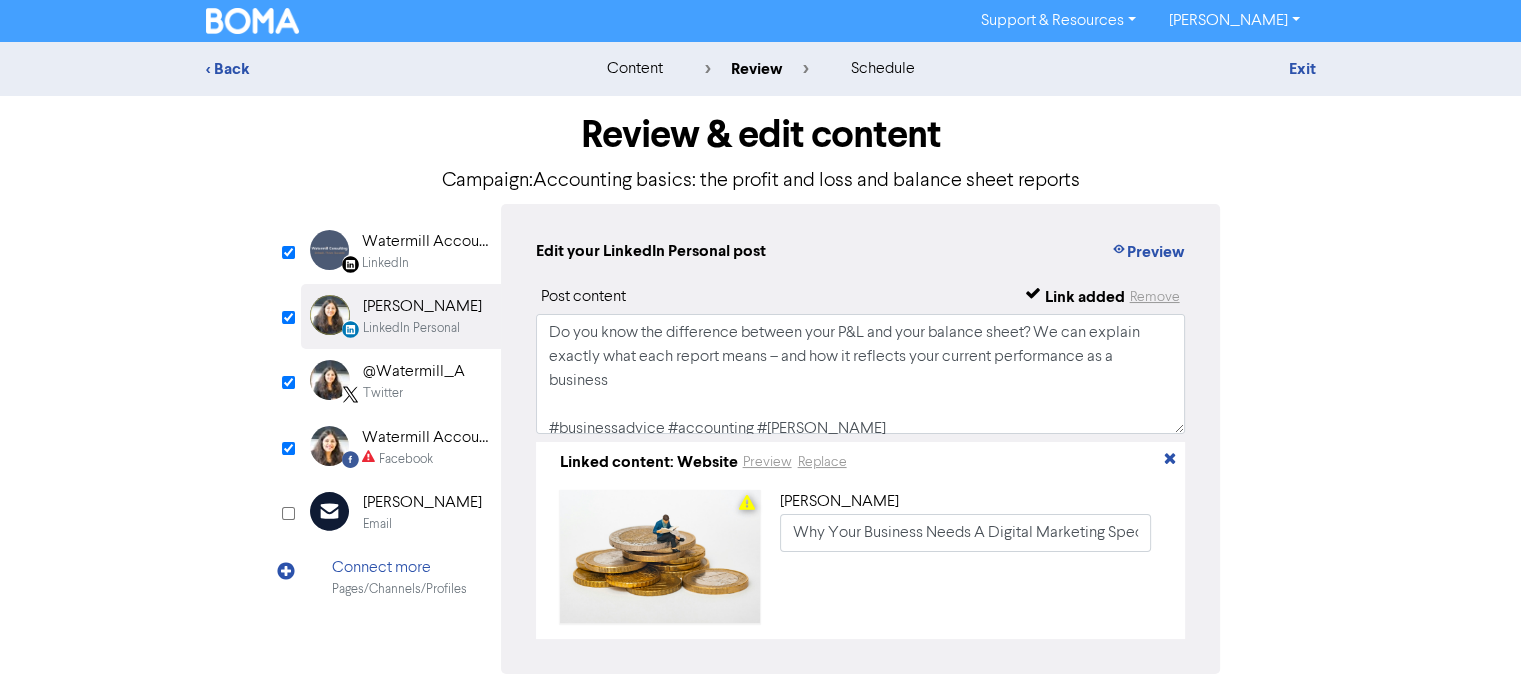 scroll, scrollTop: 109, scrollLeft: 0, axis: vertical 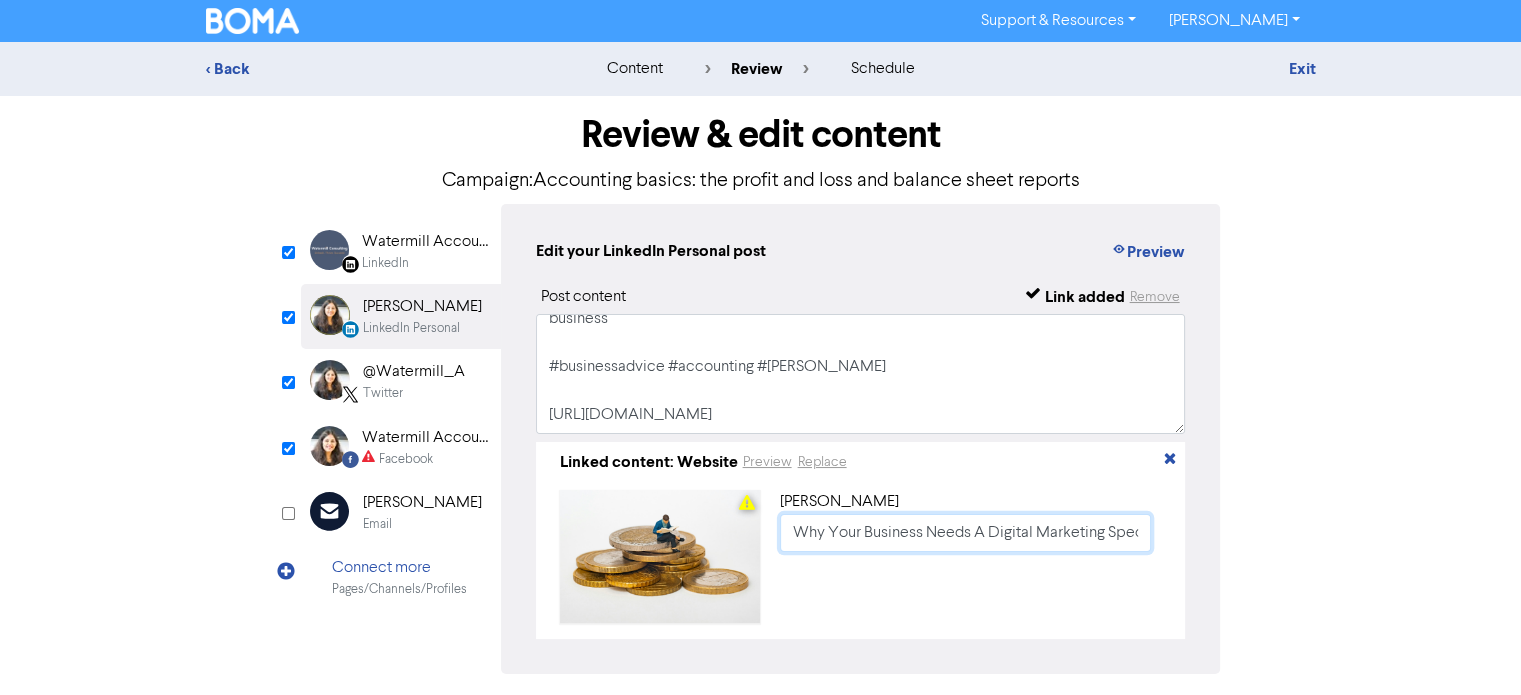 click on "Why Your Business Needs A Digital Marketing Specialist 2024" at bounding box center [966, 533] 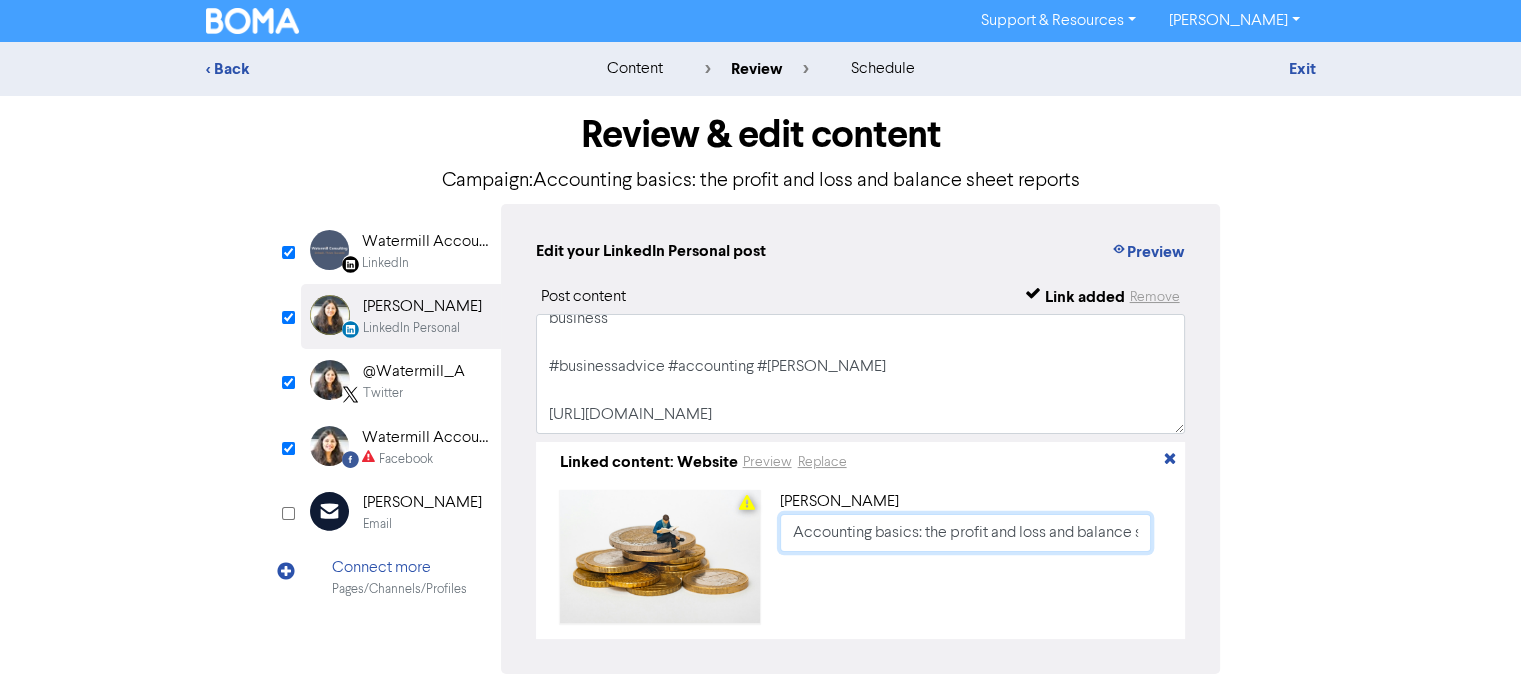 scroll, scrollTop: 0, scrollLeft: 91, axis: horizontal 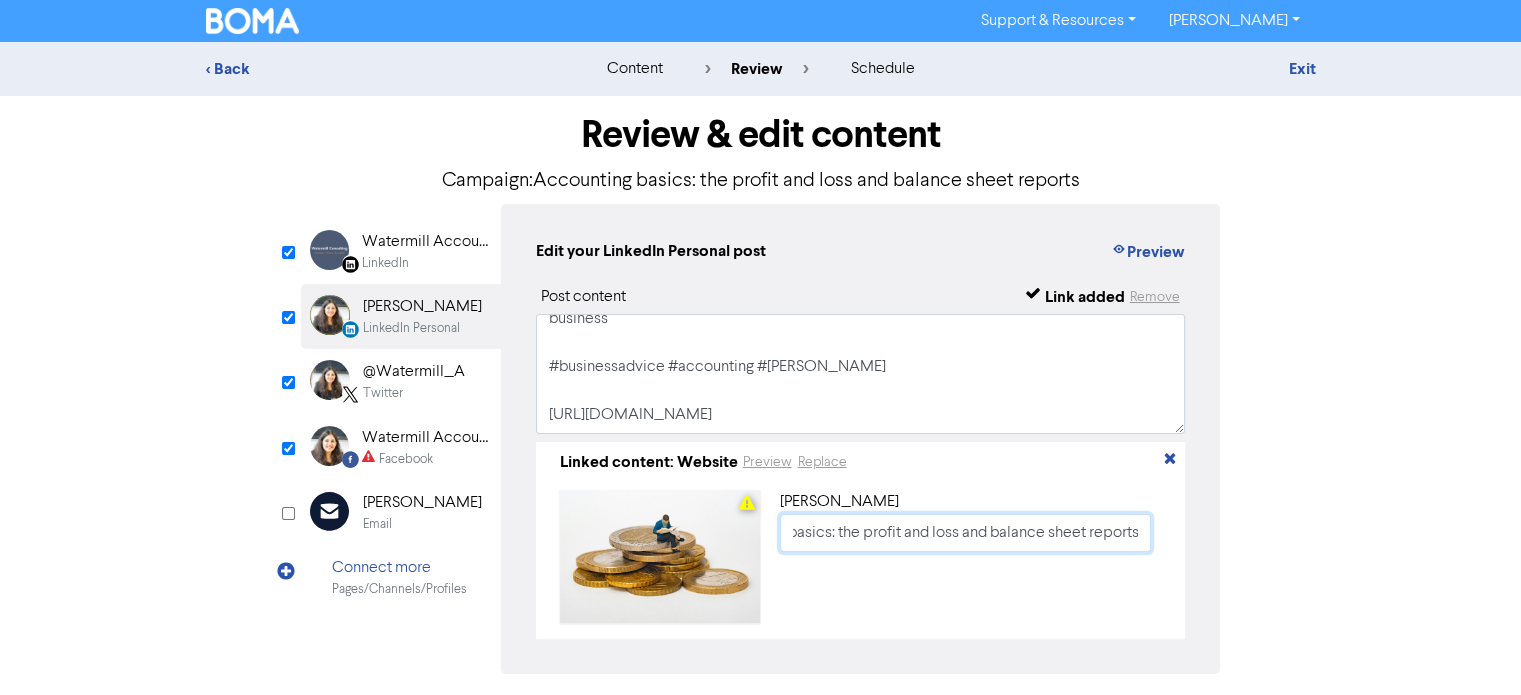type on "Accounting basics: the profit and loss and balance sheet reports" 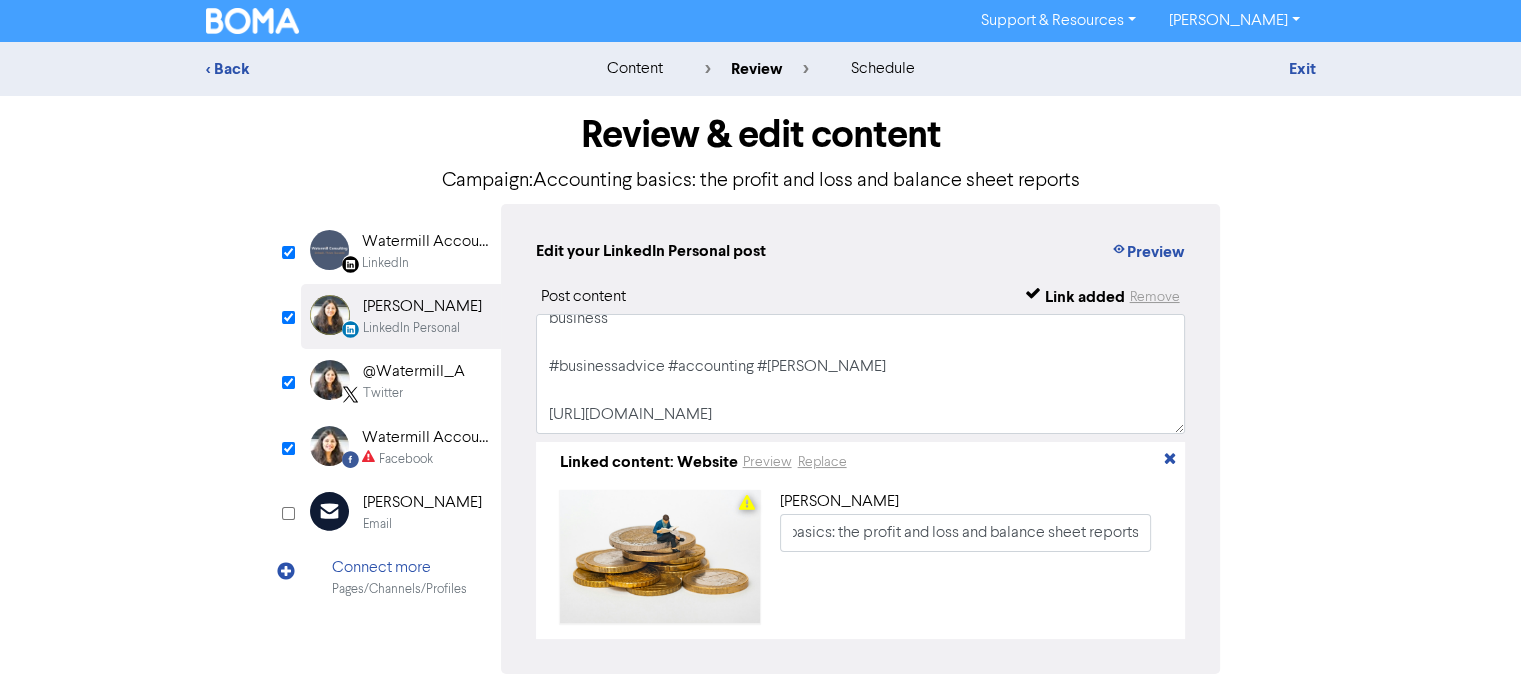 click on "Twitter" at bounding box center [383, 393] 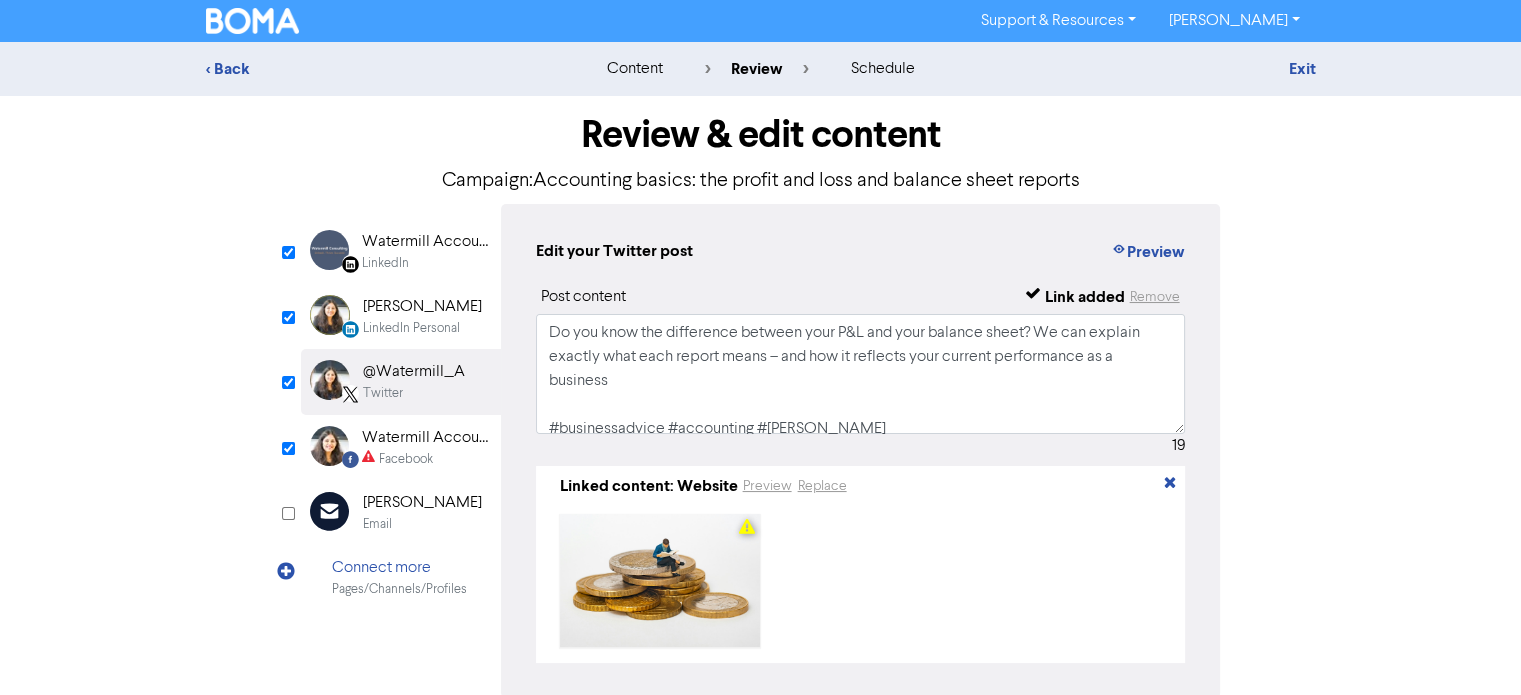 scroll, scrollTop: 181, scrollLeft: 0, axis: vertical 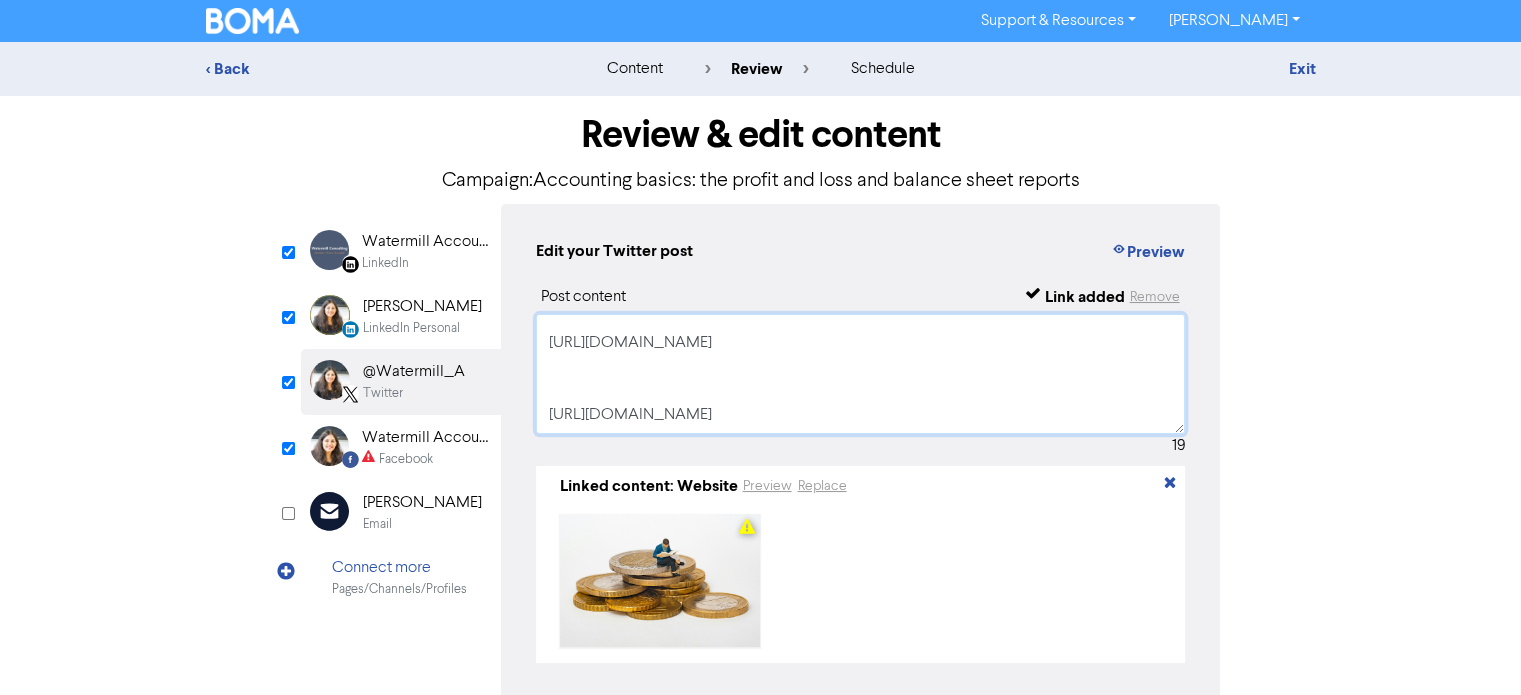 drag, startPoint x: 552, startPoint y: 344, endPoint x: 813, endPoint y: 406, distance: 268.26294 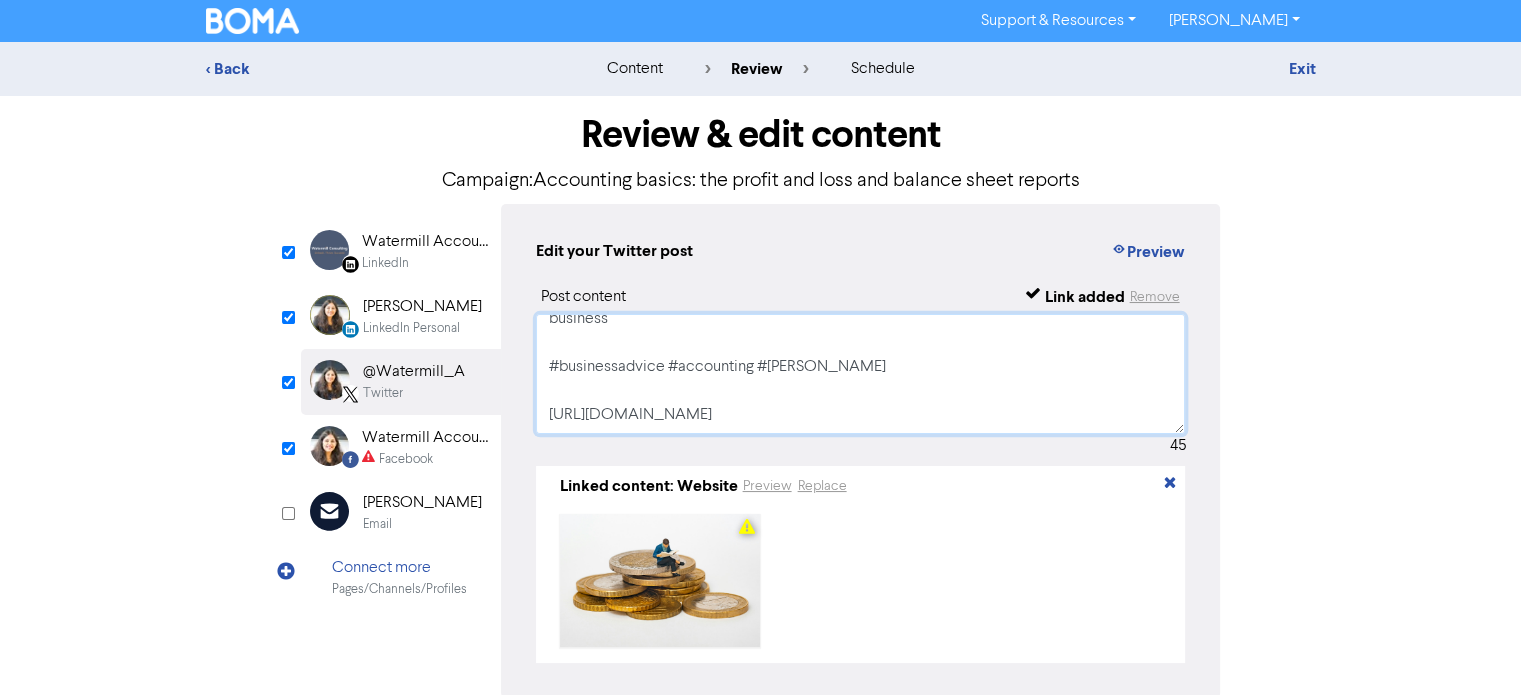 scroll, scrollTop: 85, scrollLeft: 0, axis: vertical 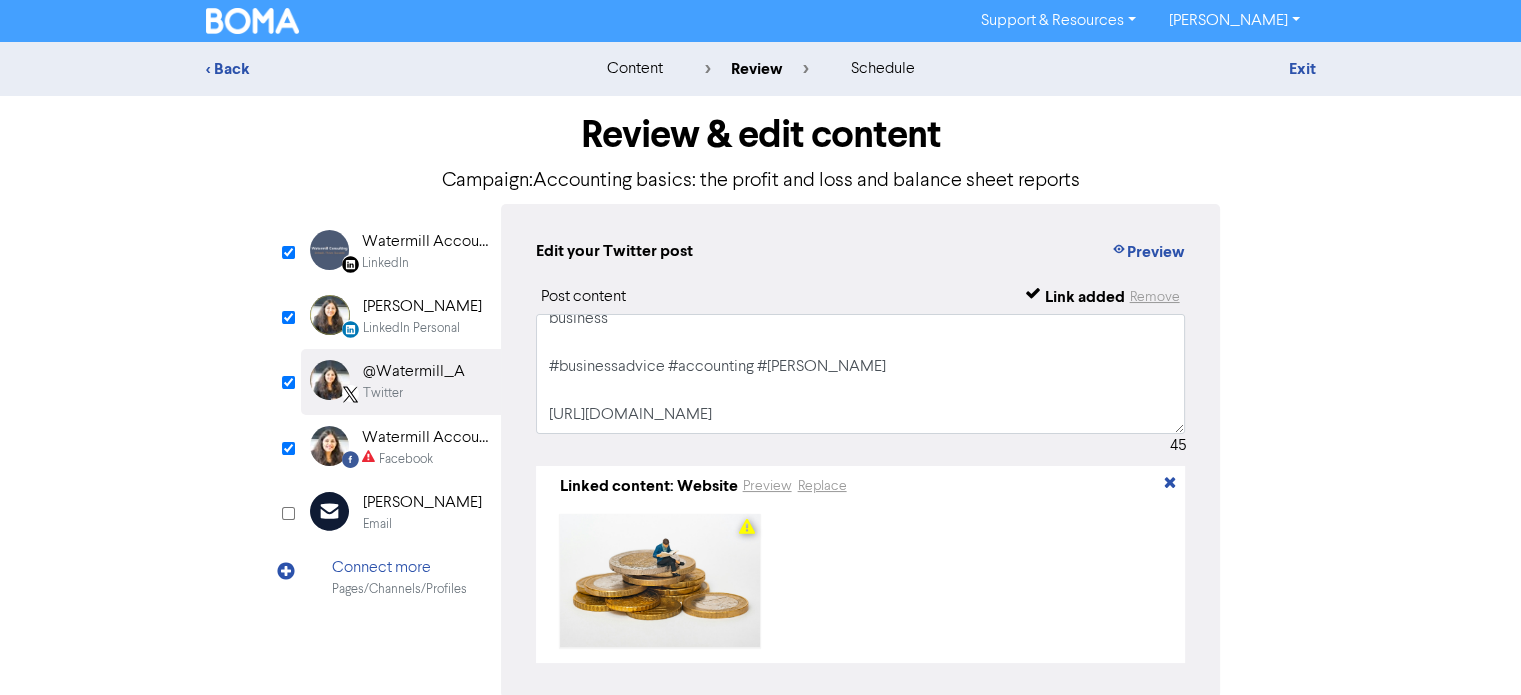 click on "Facebook" at bounding box center (406, 459) 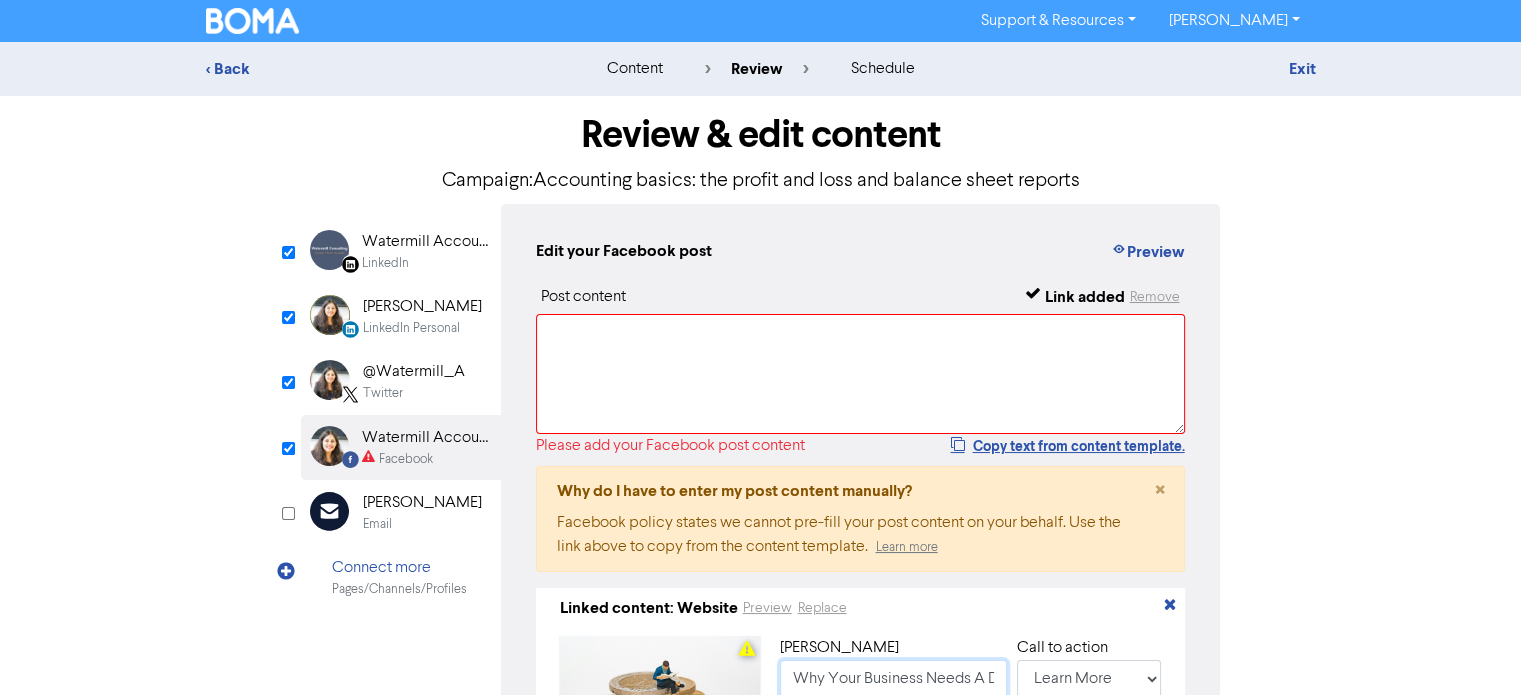 click on "Why Your Business Needs A Digital Marketing Specialist 2024" at bounding box center [893, 679] 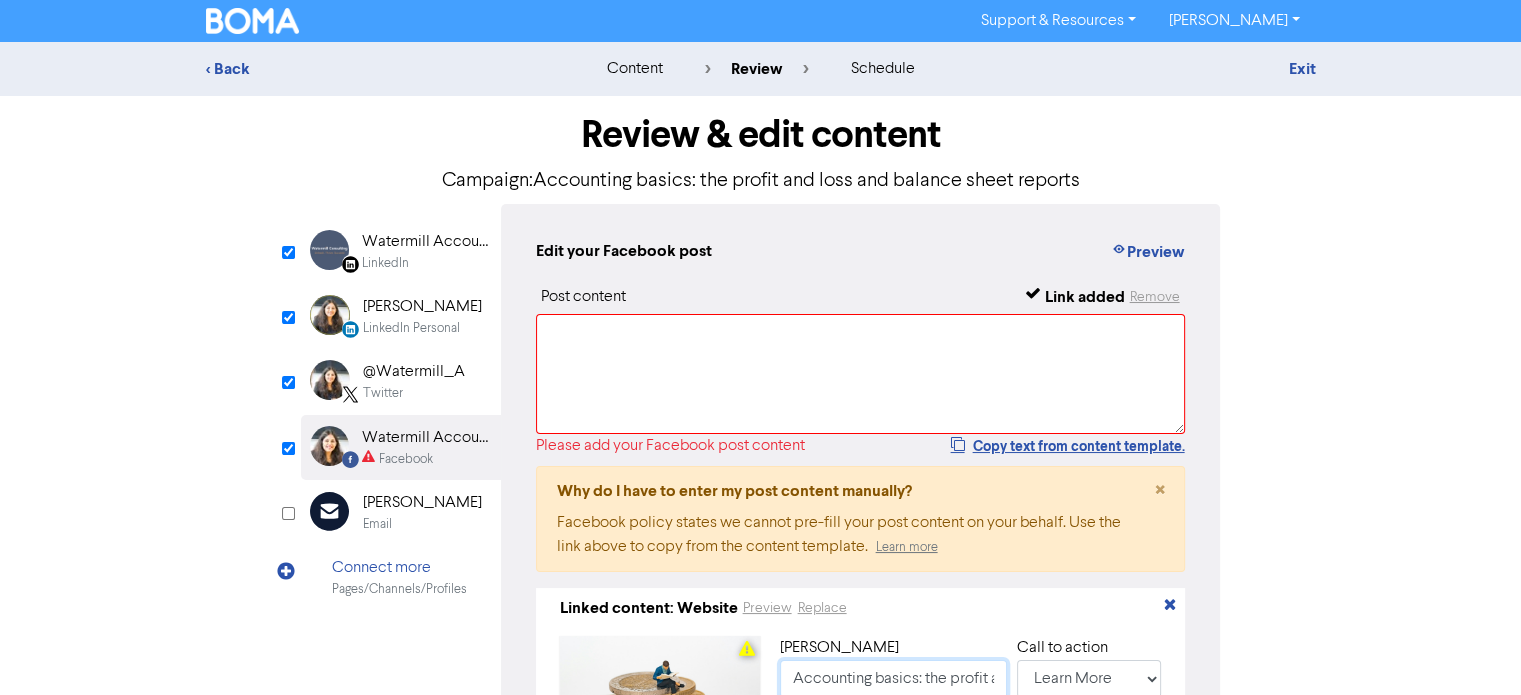 scroll, scrollTop: 0, scrollLeft: 236, axis: horizontal 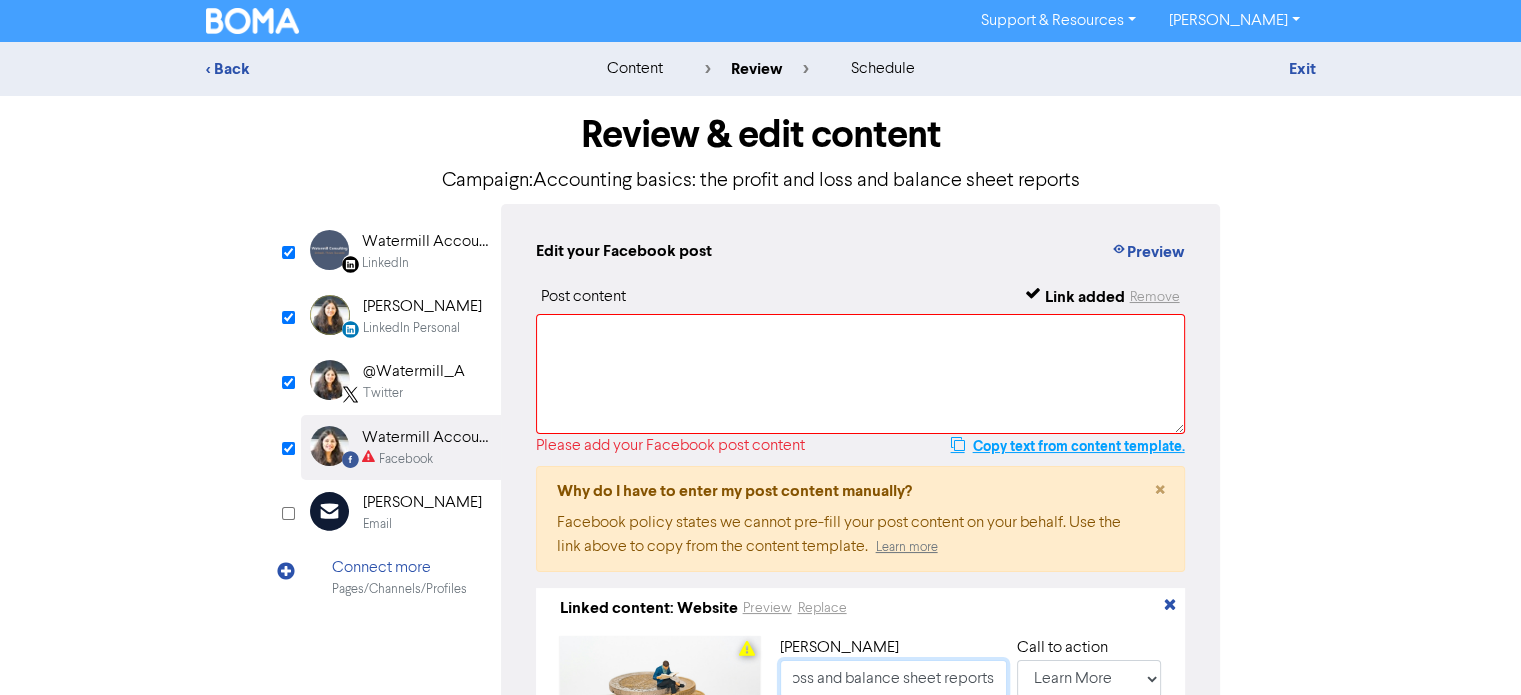 type on "Accounting basics: the profit and loss and balance sheet reports" 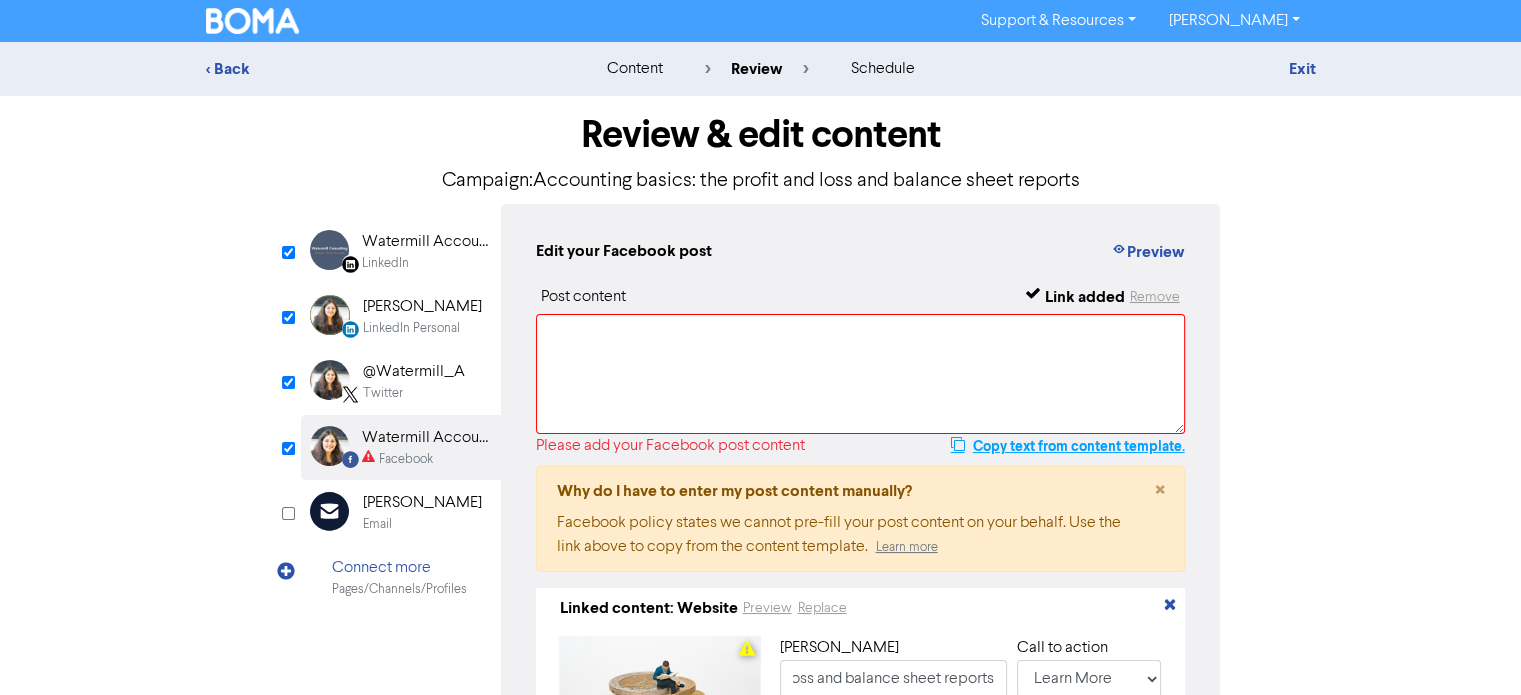 scroll, scrollTop: 0, scrollLeft: 0, axis: both 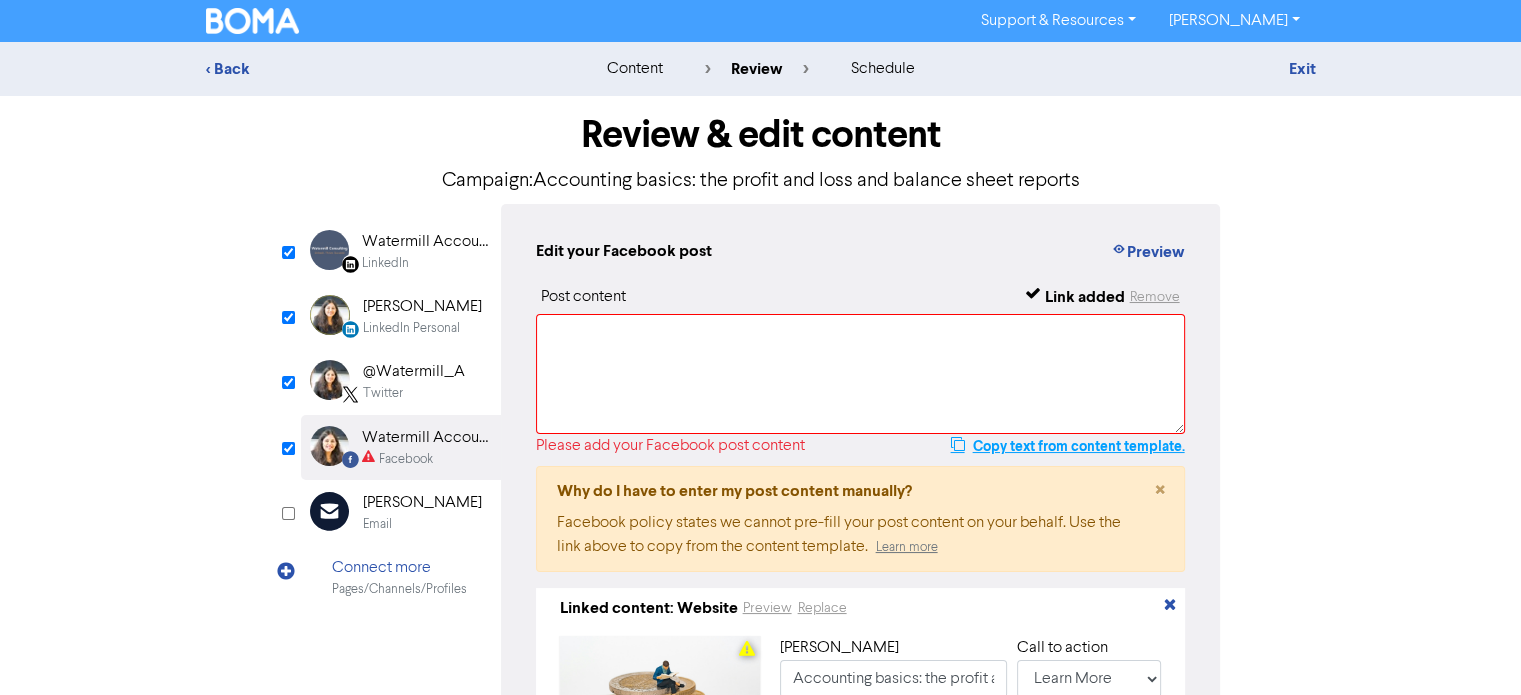 click on "Copy text from content template." at bounding box center (1067, 446) 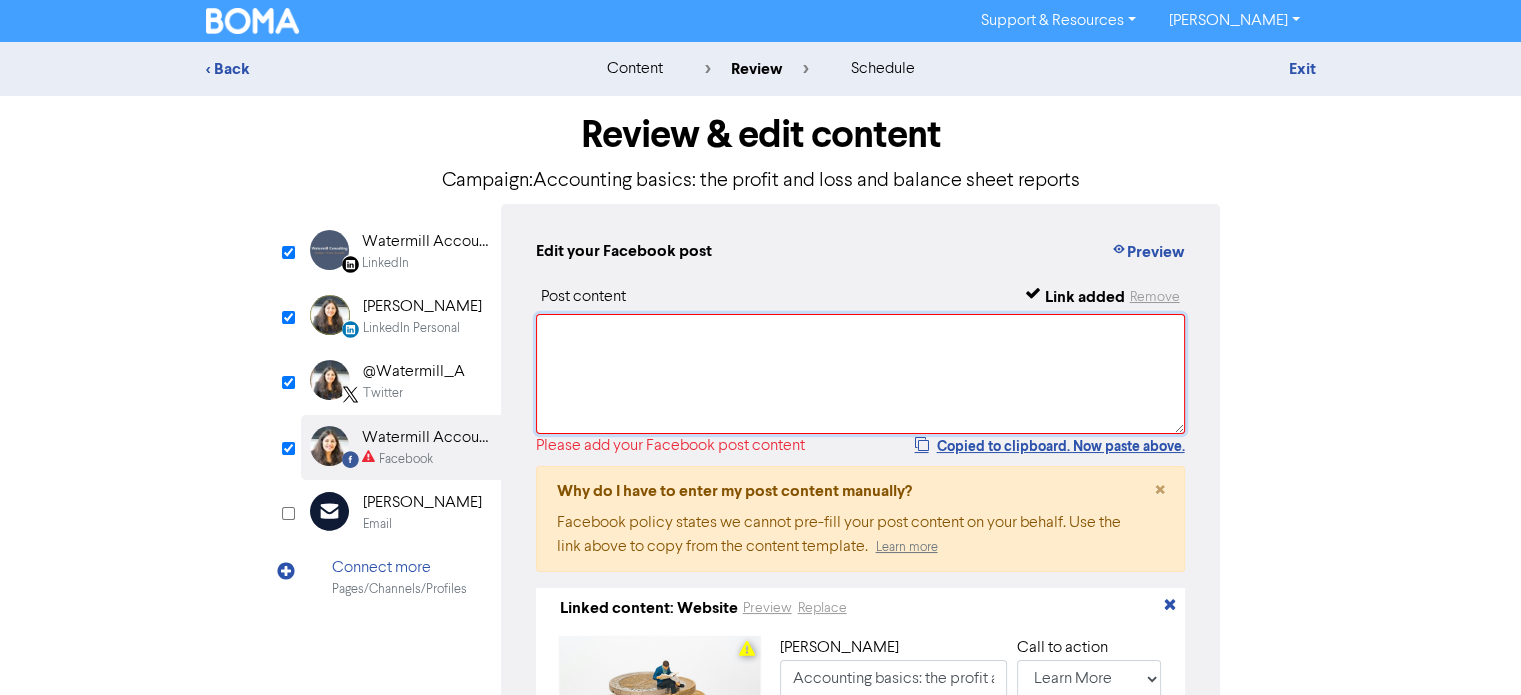 click at bounding box center (861, 374) 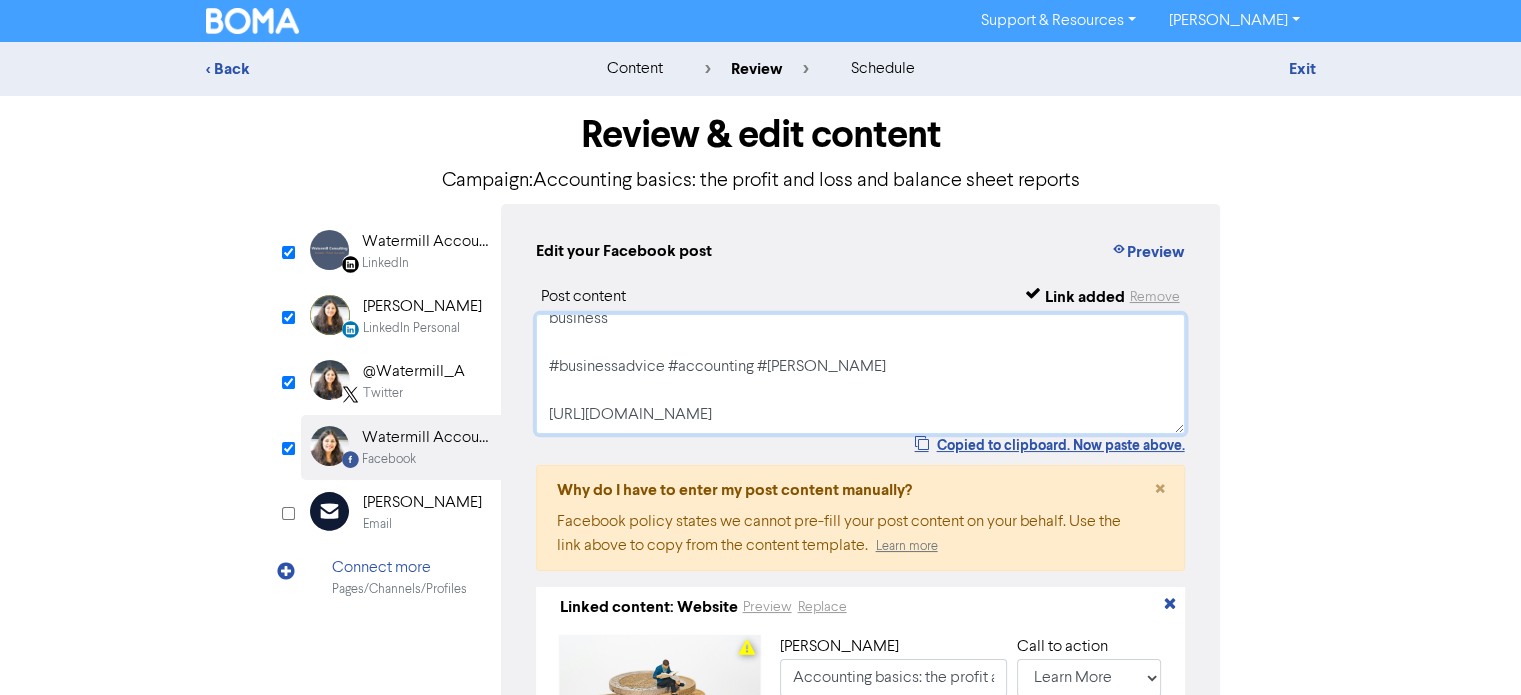 scroll, scrollTop: 85, scrollLeft: 0, axis: vertical 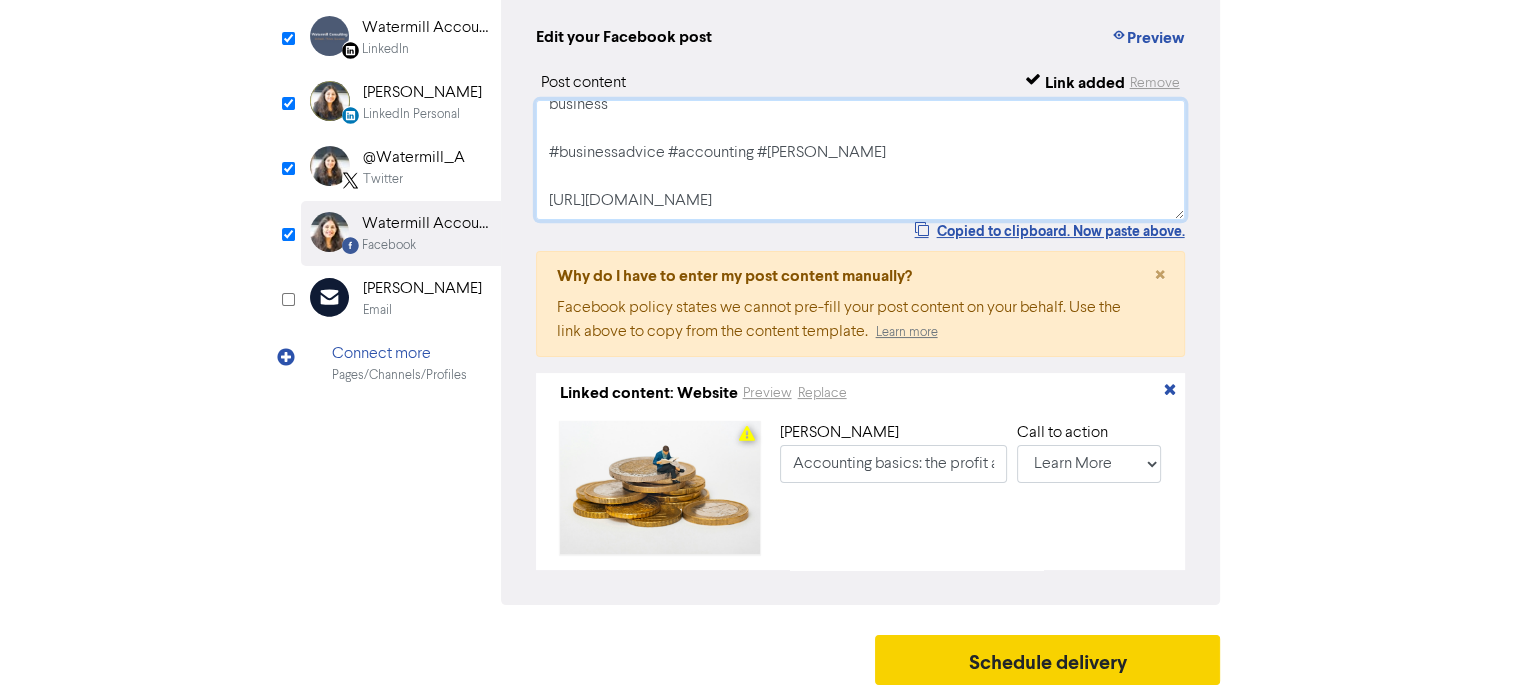 type on "Do you know the difference between your P&L and your balance sheet? We can explain exactly what each report means – and how it reflects your current performance as a business
#businessadvice #accounting #[PERSON_NAME]
[URL][DOMAIN_NAME]" 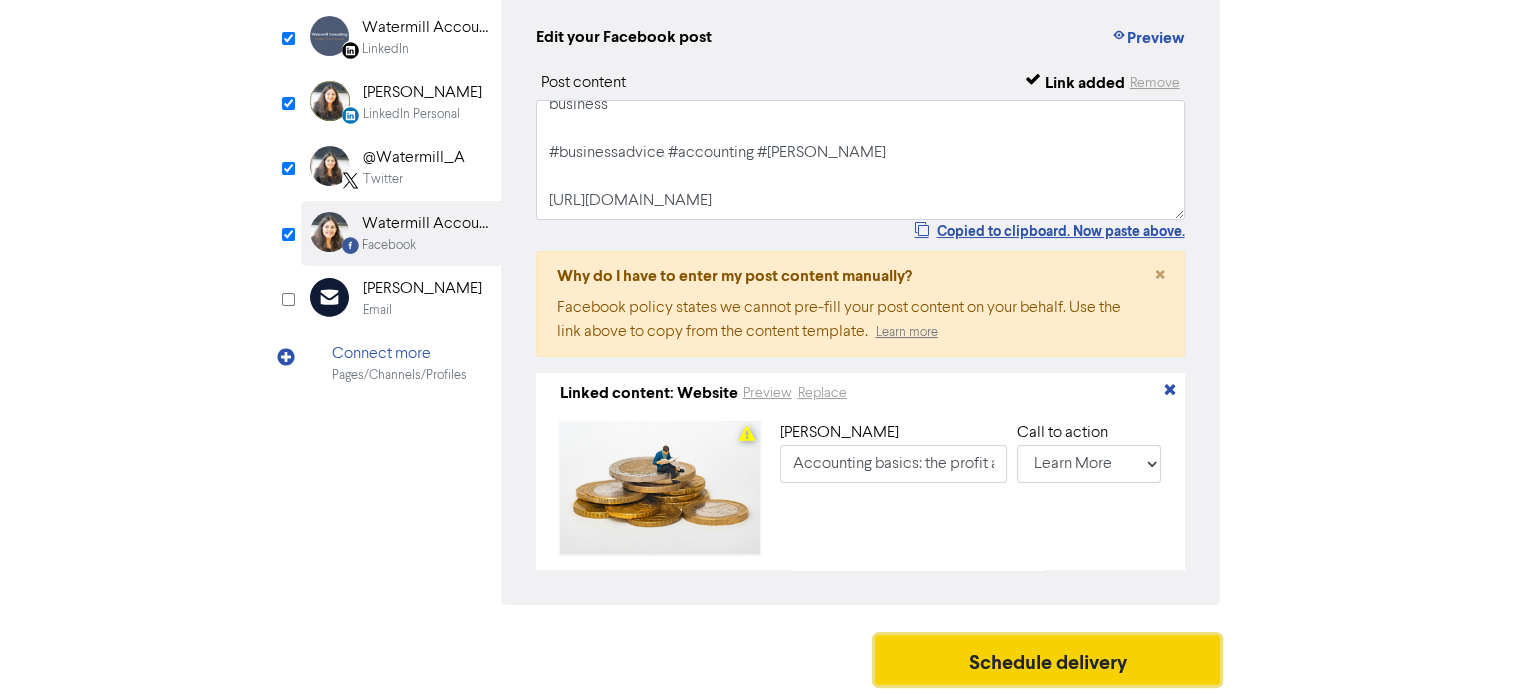 click on "Schedule delivery" at bounding box center [1048, 660] 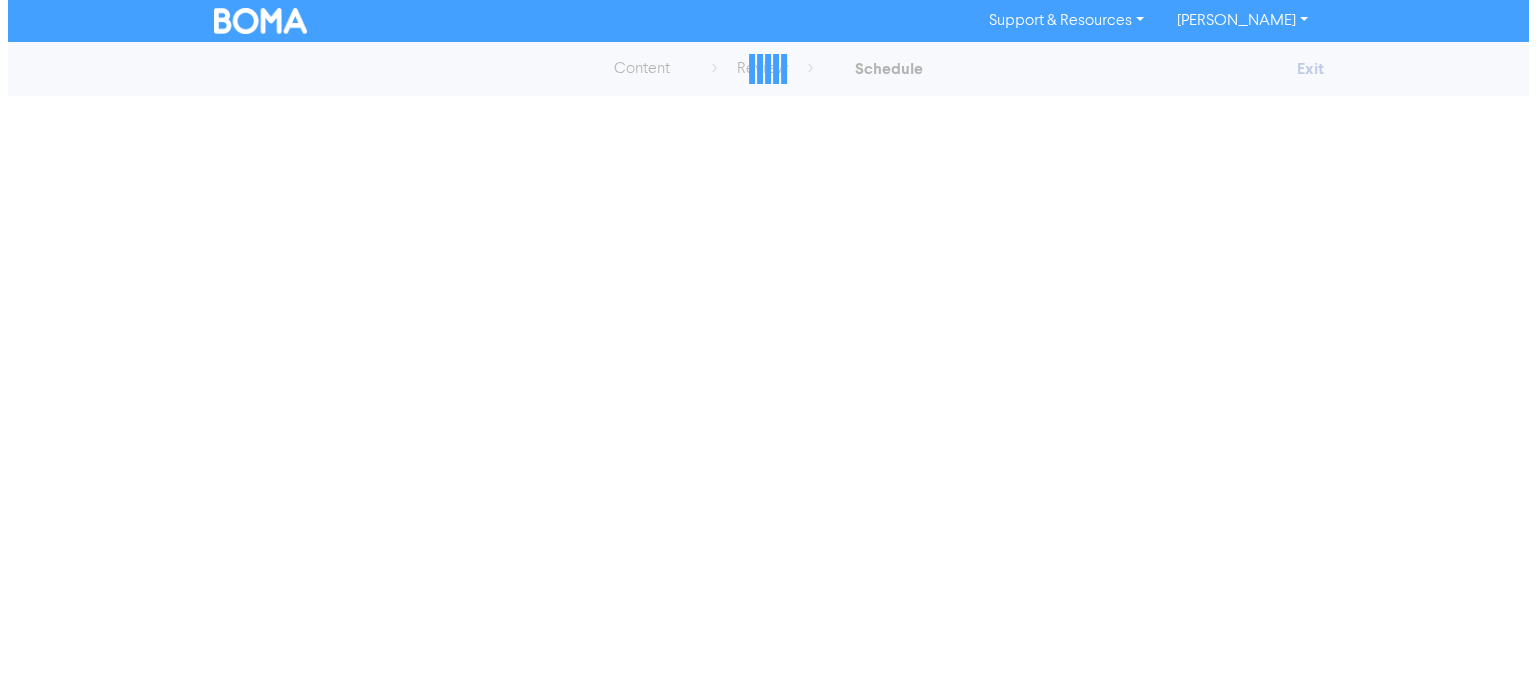 scroll, scrollTop: 0, scrollLeft: 0, axis: both 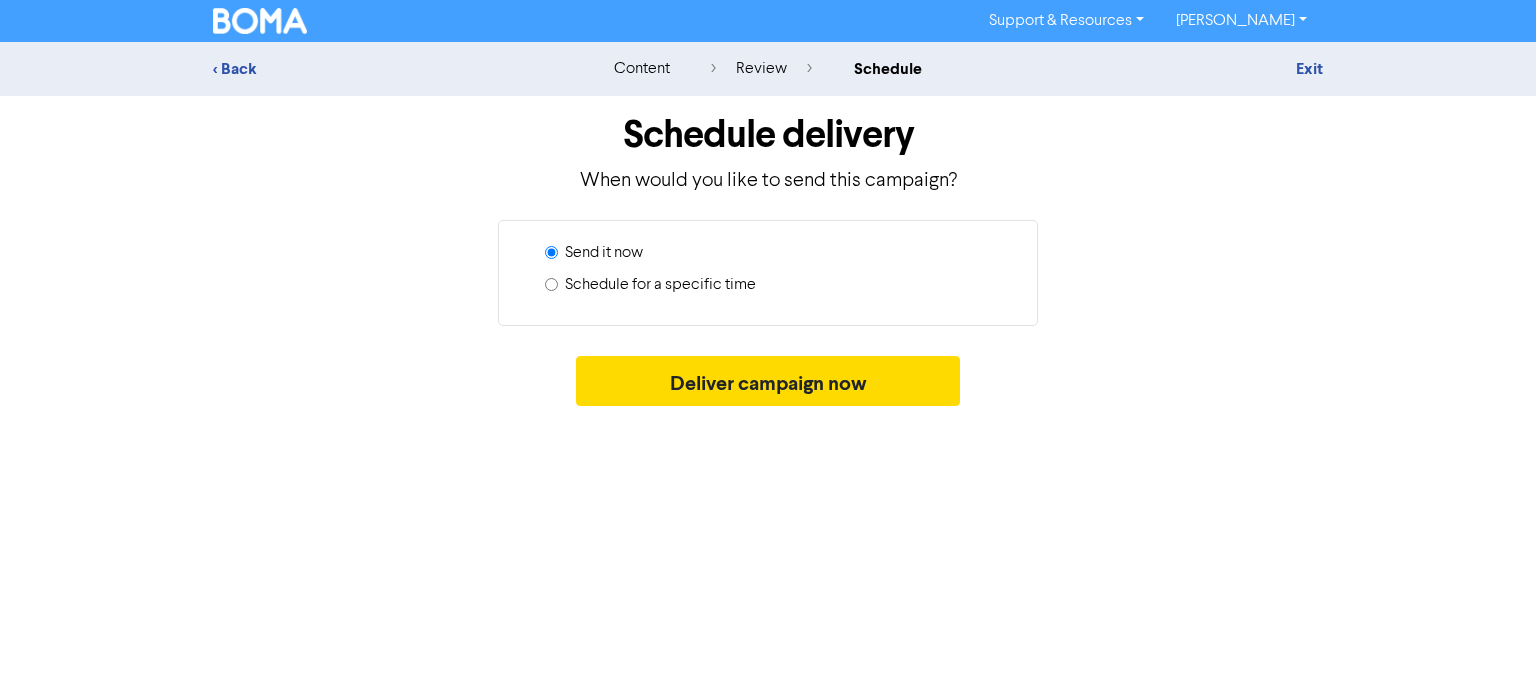 click on "Schedule for a specific time" at bounding box center [660, 285] 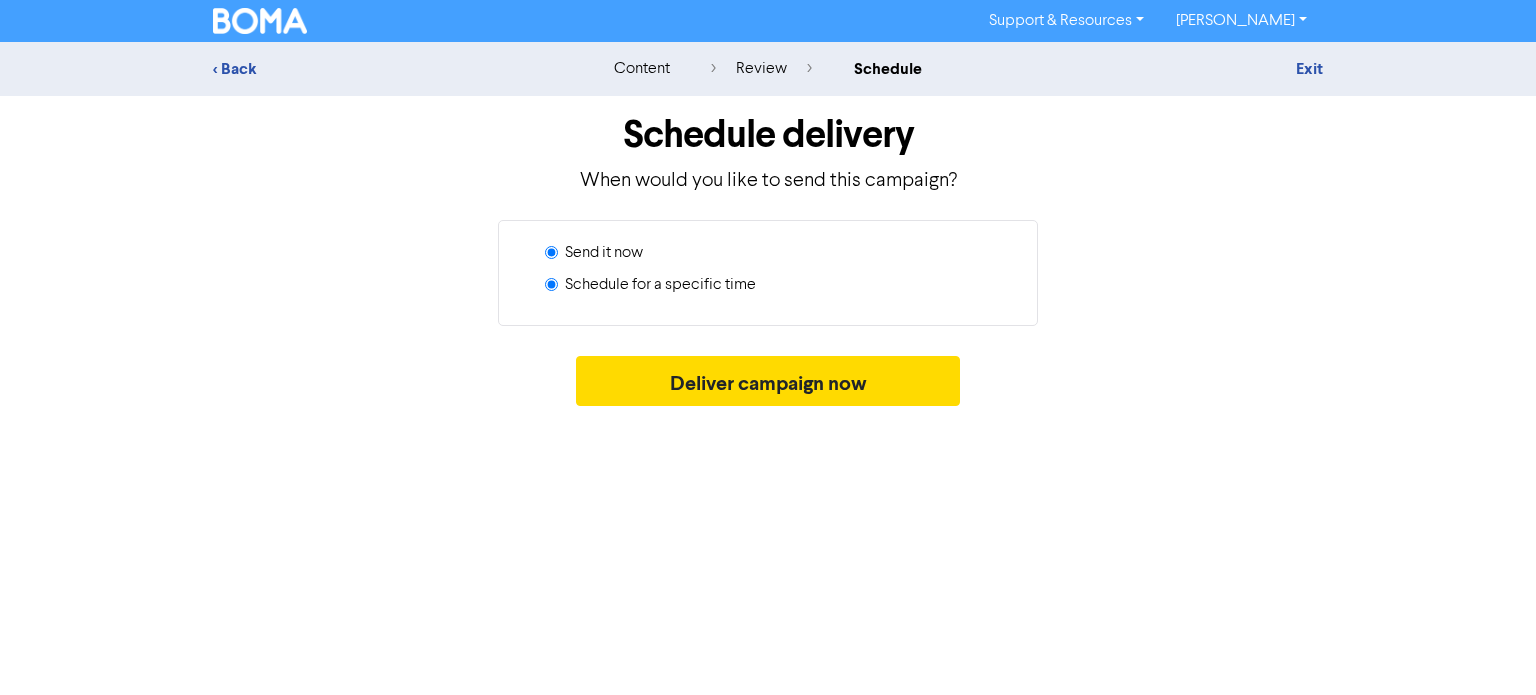 radio on "true" 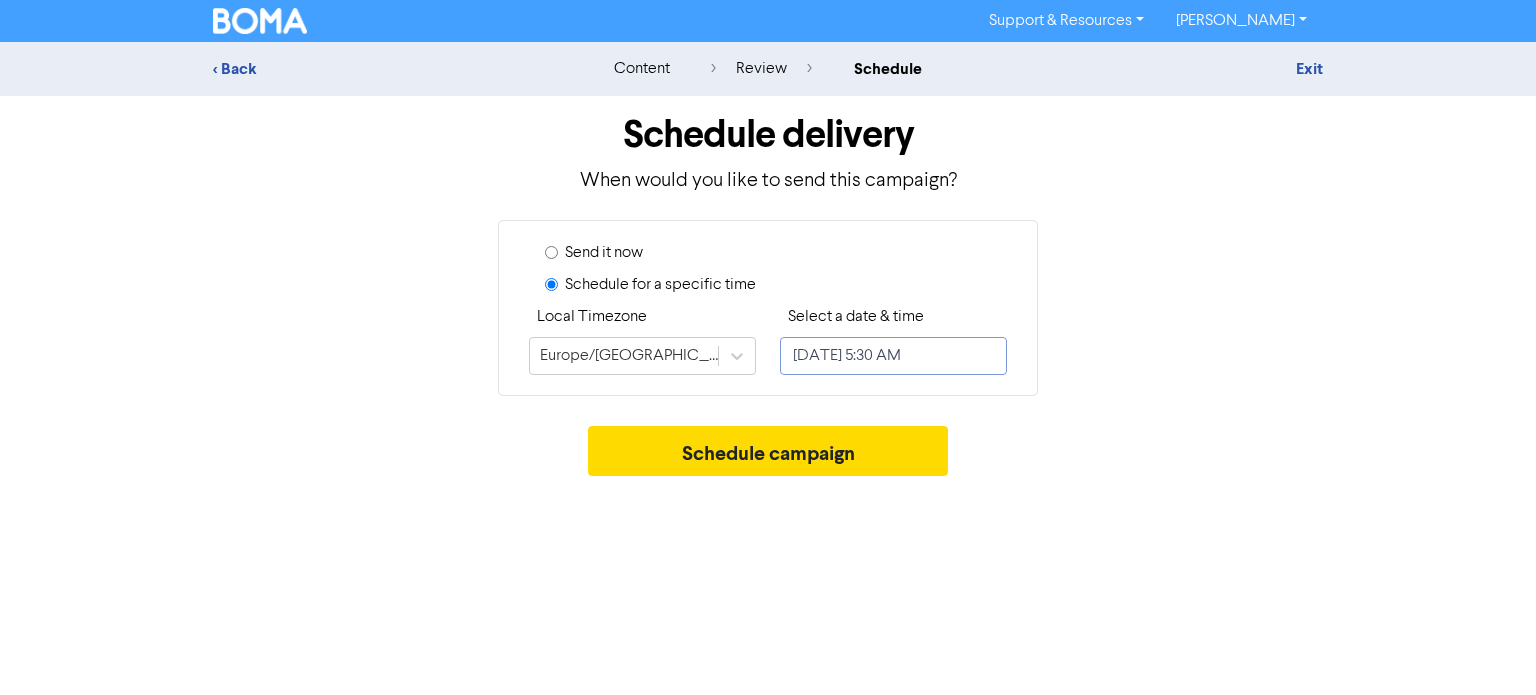 select on "6" 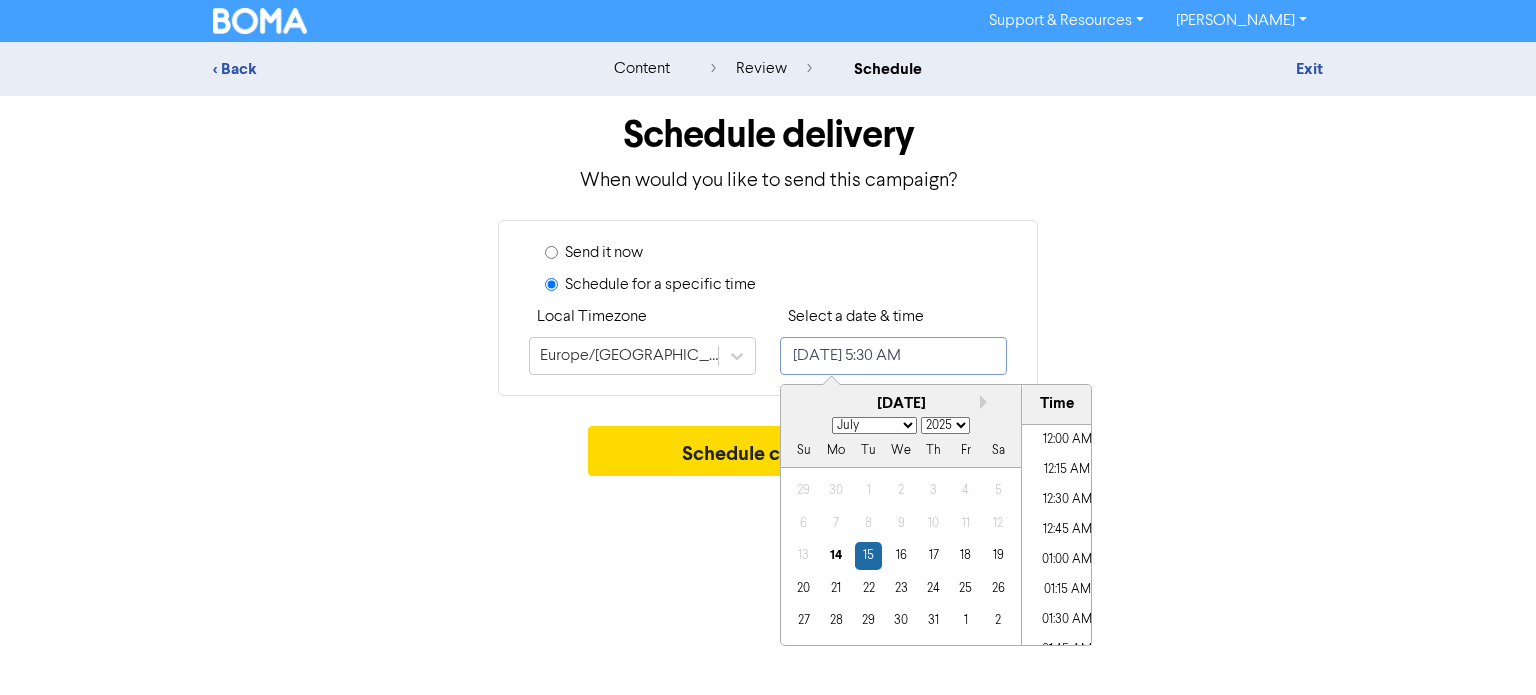 click on "[DATE] 5:30 AM" at bounding box center (893, 356) 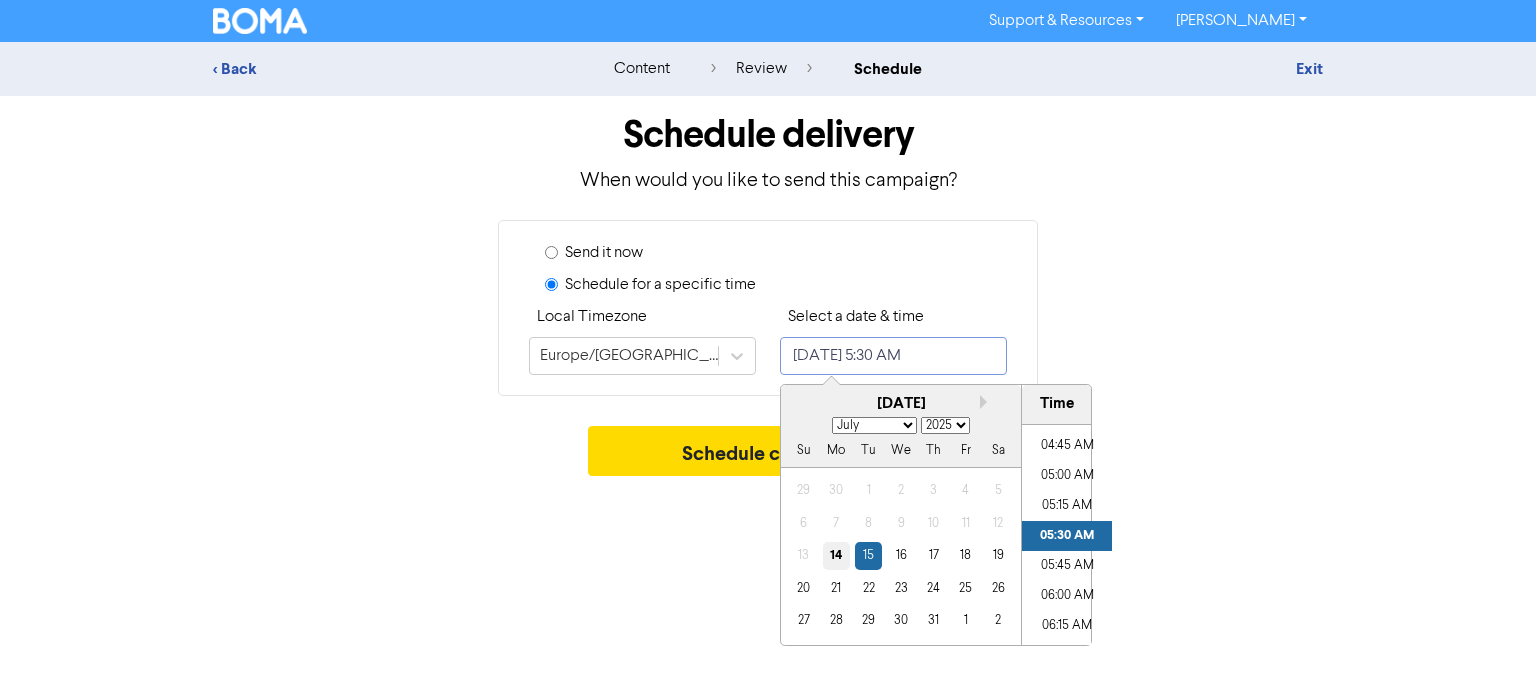 click on "14" at bounding box center (836, 555) 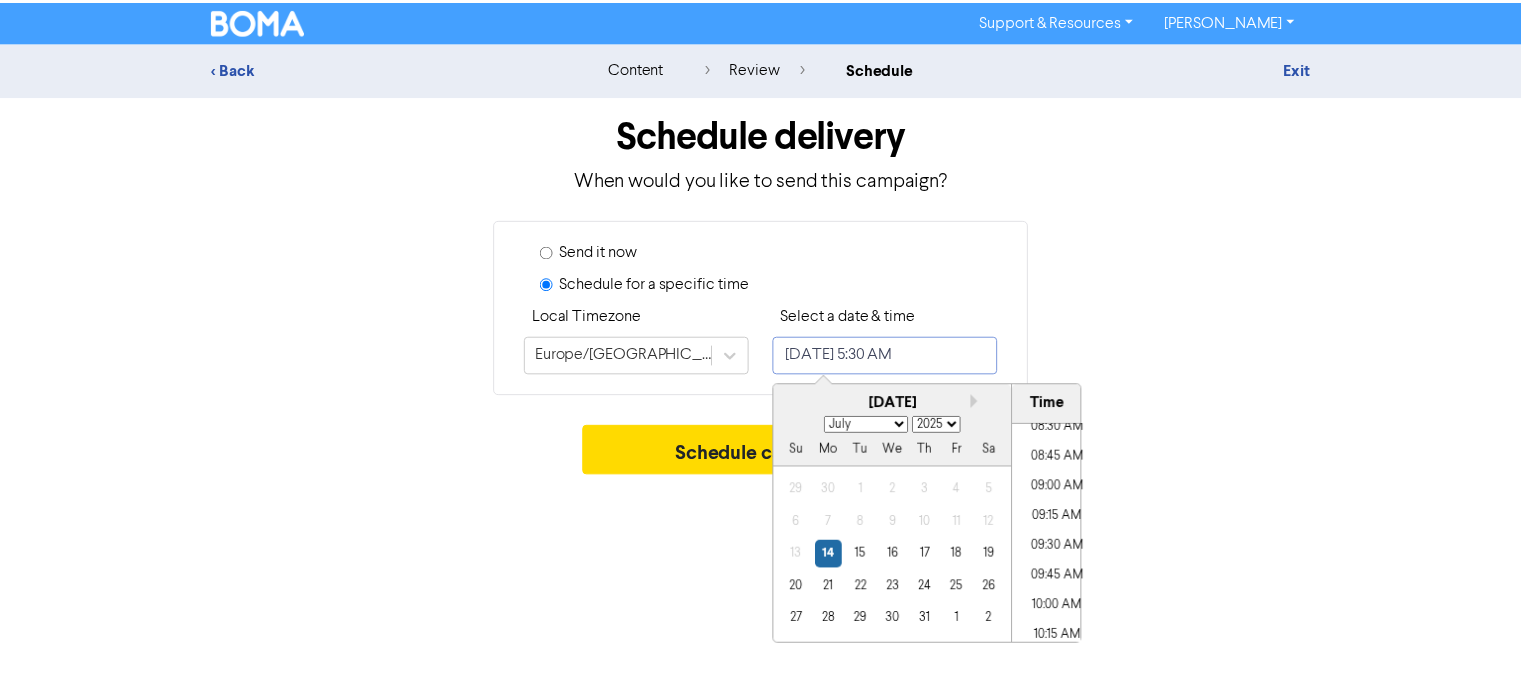 scroll, scrollTop: 1064, scrollLeft: 0, axis: vertical 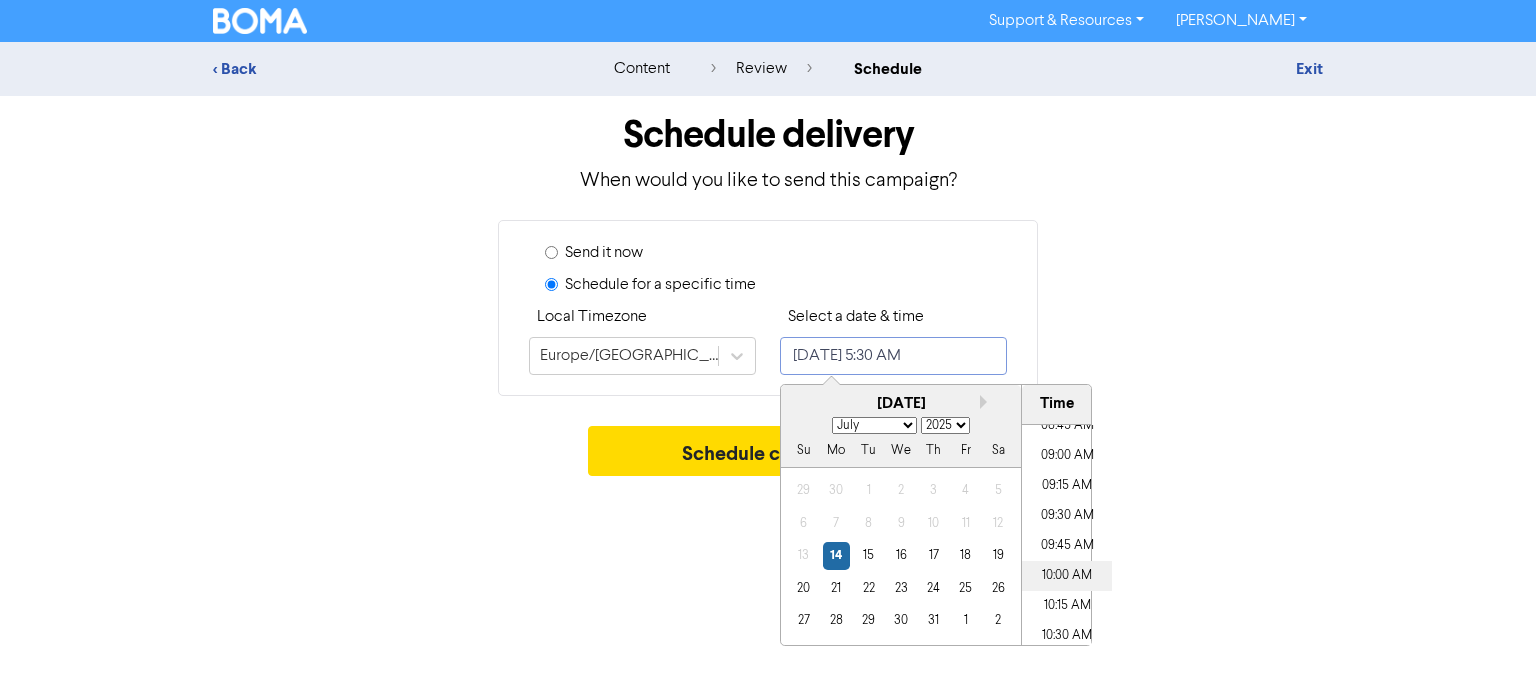 click on "10:00 AM" at bounding box center (1067, 576) 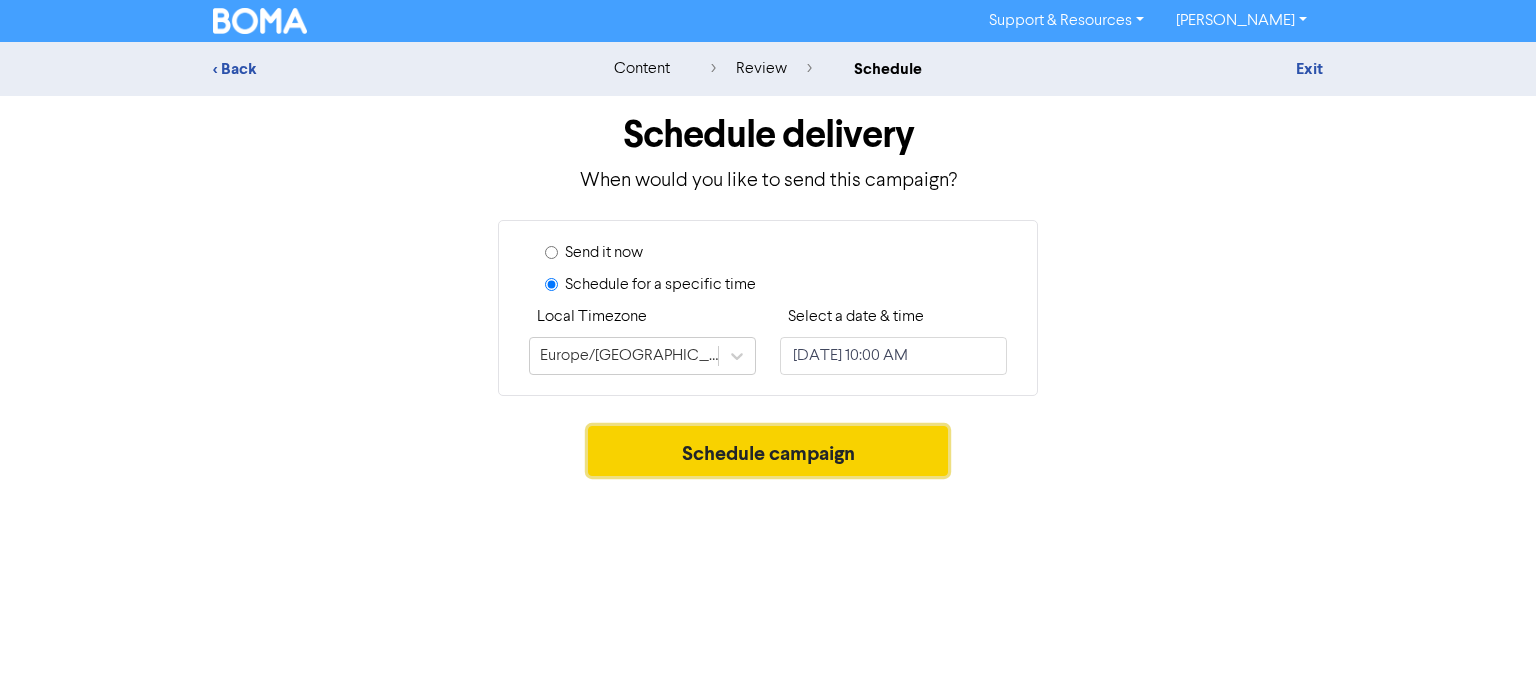 click on "Schedule campaign" at bounding box center [768, 451] 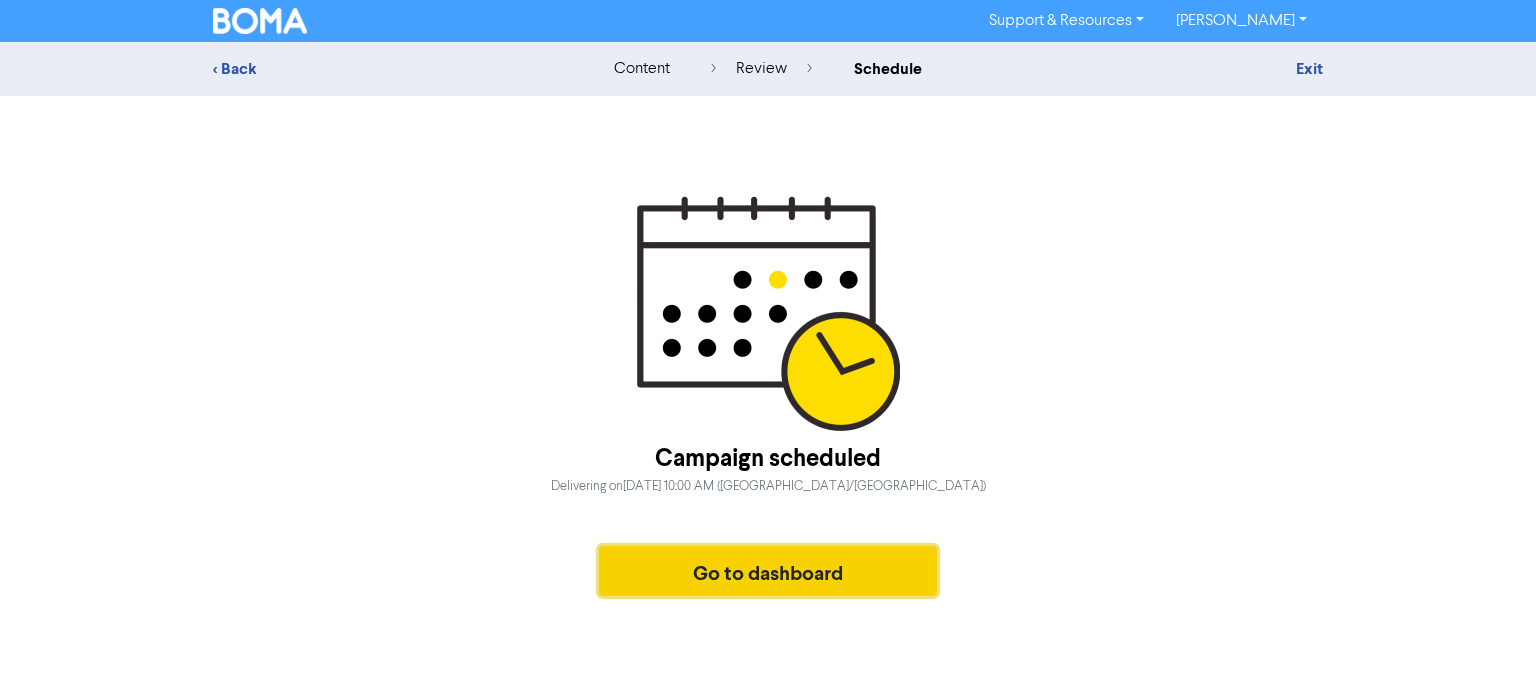 click on "Go to dashboard" at bounding box center (768, 571) 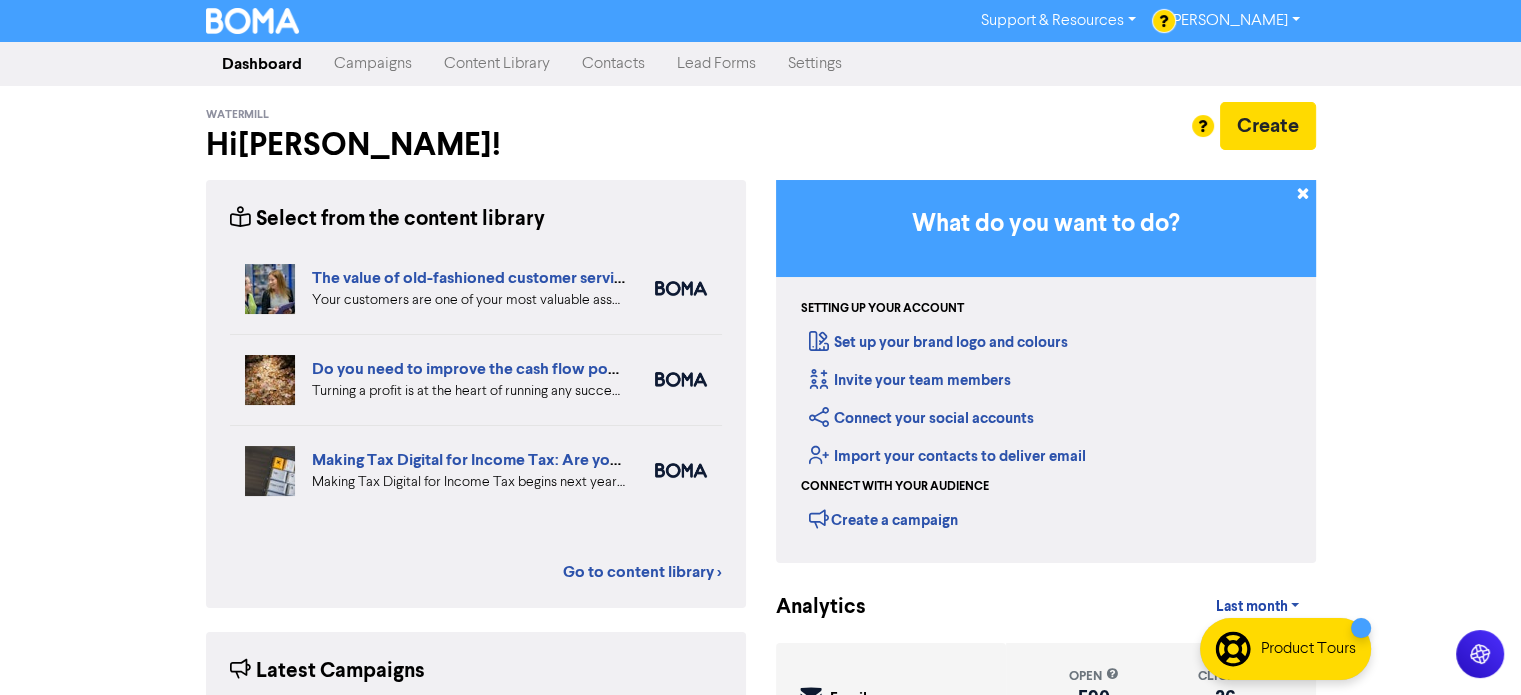 click on "Campaigns" at bounding box center (373, 64) 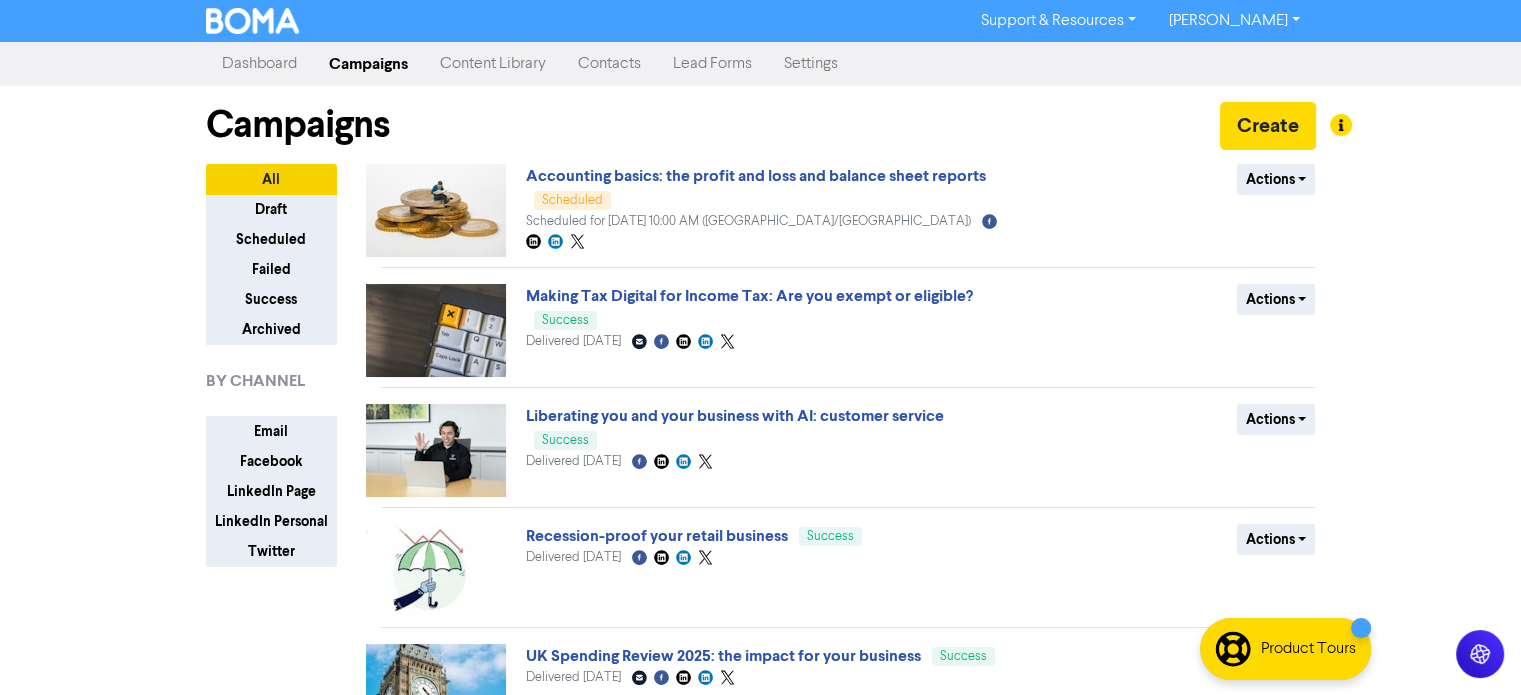 click on "Content Library" at bounding box center (493, 64) 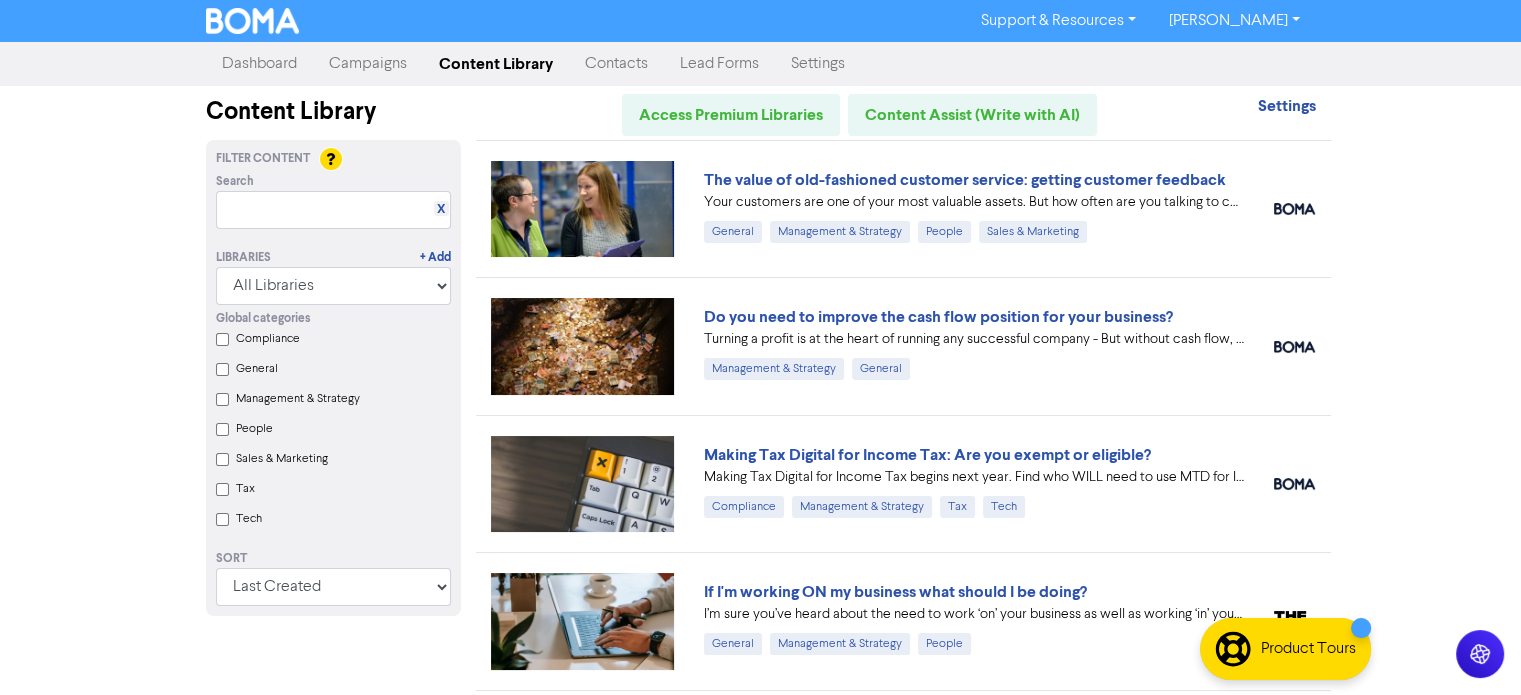 click on "Your customers are one of your most valuable assets. But how often are you talking to customers and asking for their feedback? Here are 5 ways to improve your customer service.
#customerservice #feedback #businesstips" at bounding box center [974, 202] 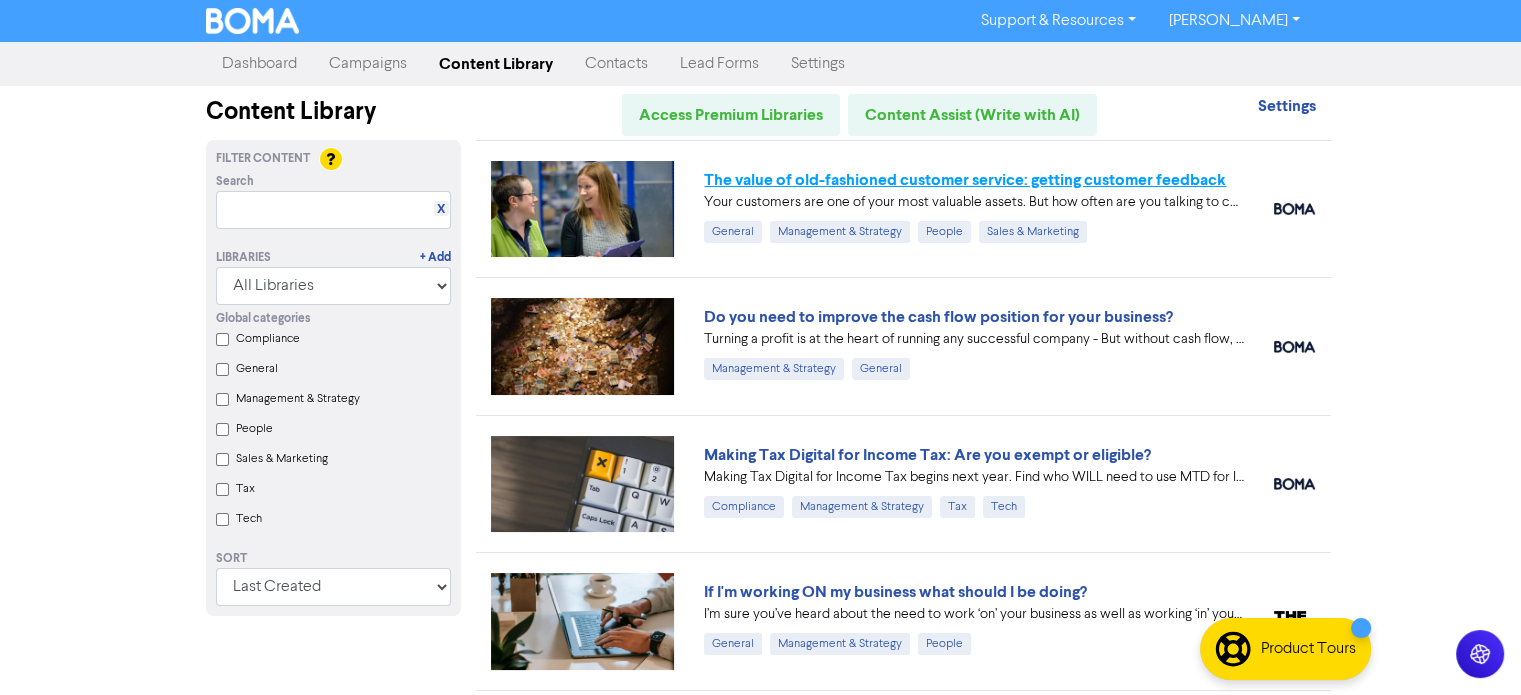 click on "The value of old-fashioned customer service: getting customer feedback" at bounding box center [965, 180] 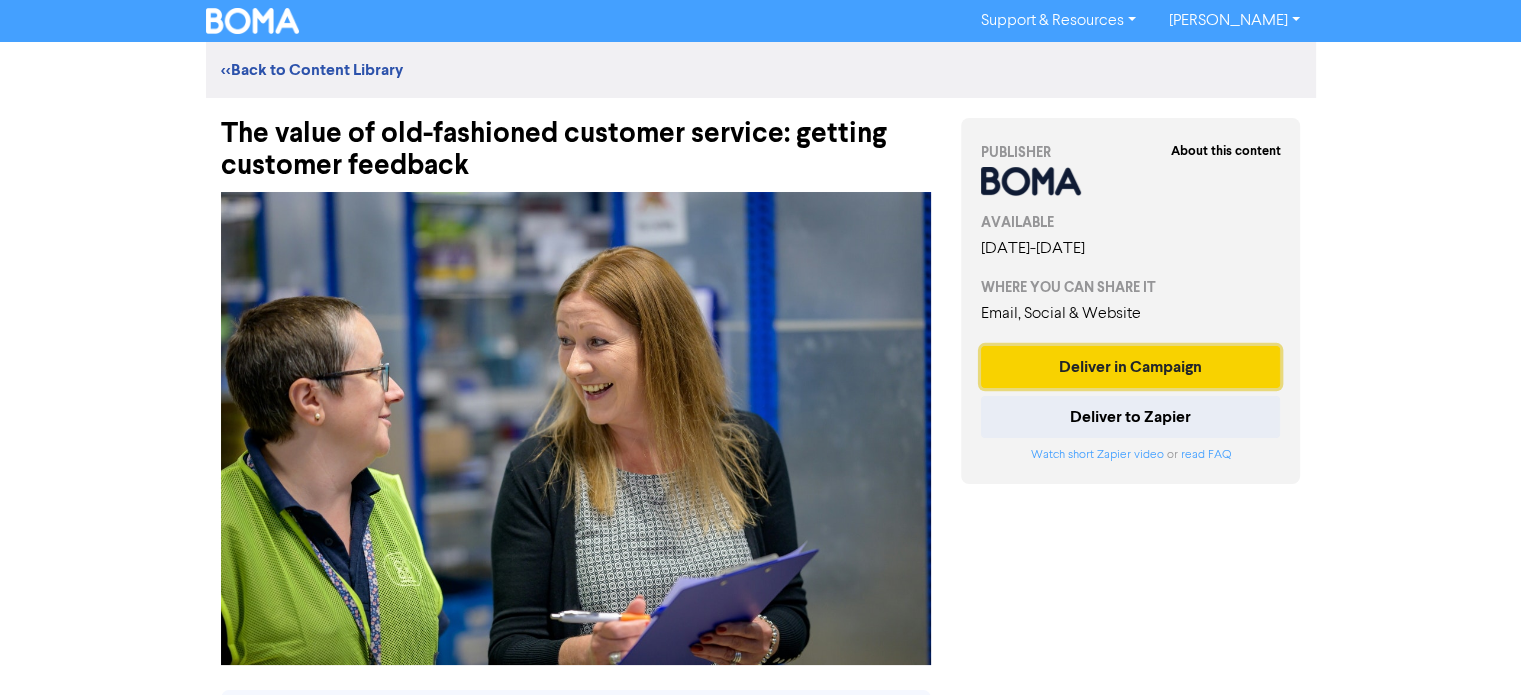 click on "Deliver in Campaign" at bounding box center (1131, 367) 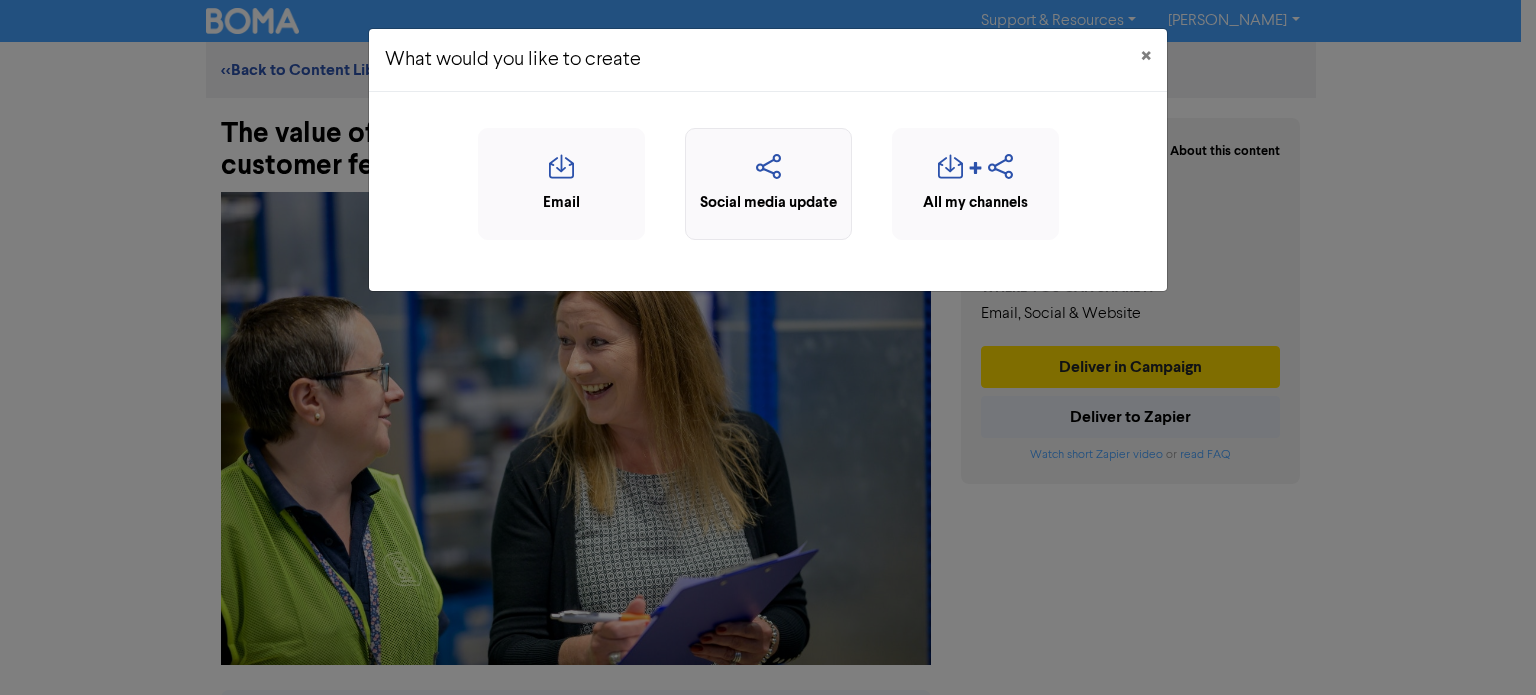 click at bounding box center (768, 173) 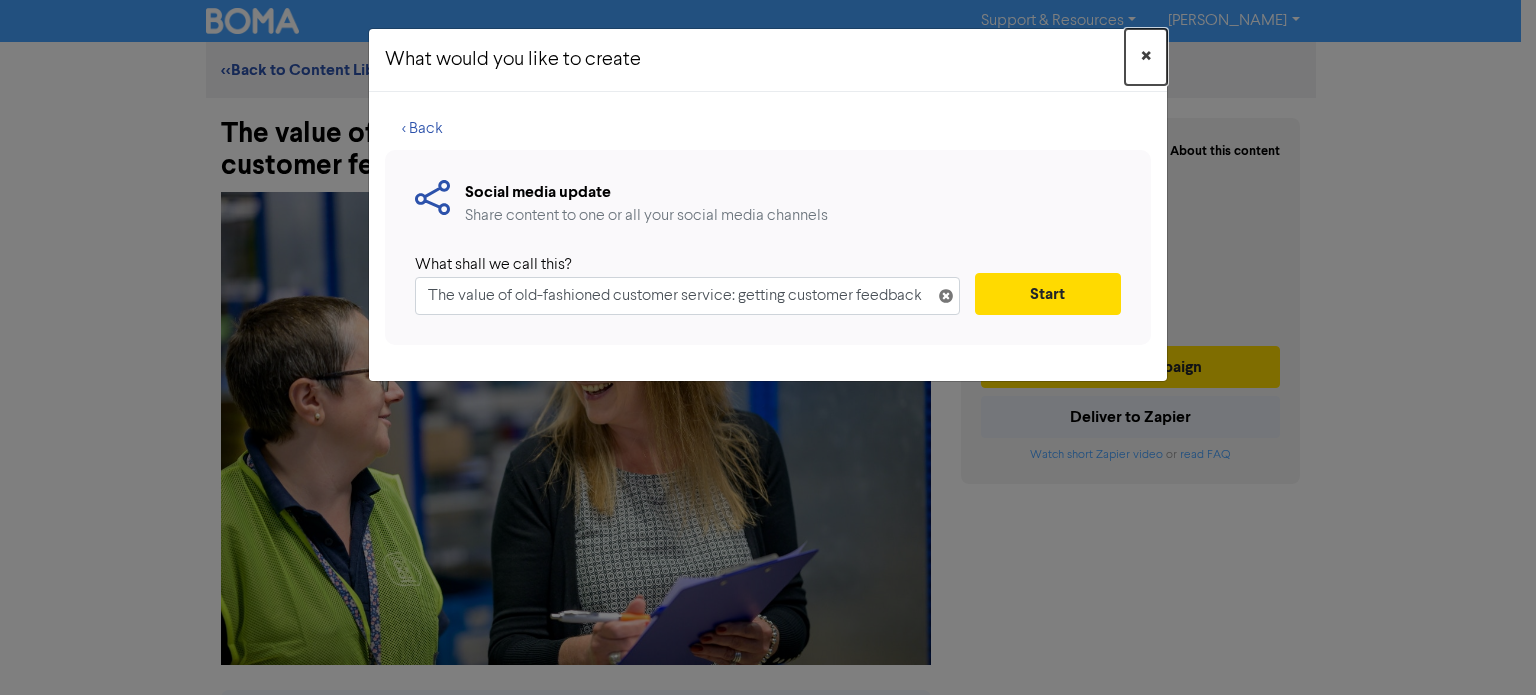 click on "×" at bounding box center (1146, 57) 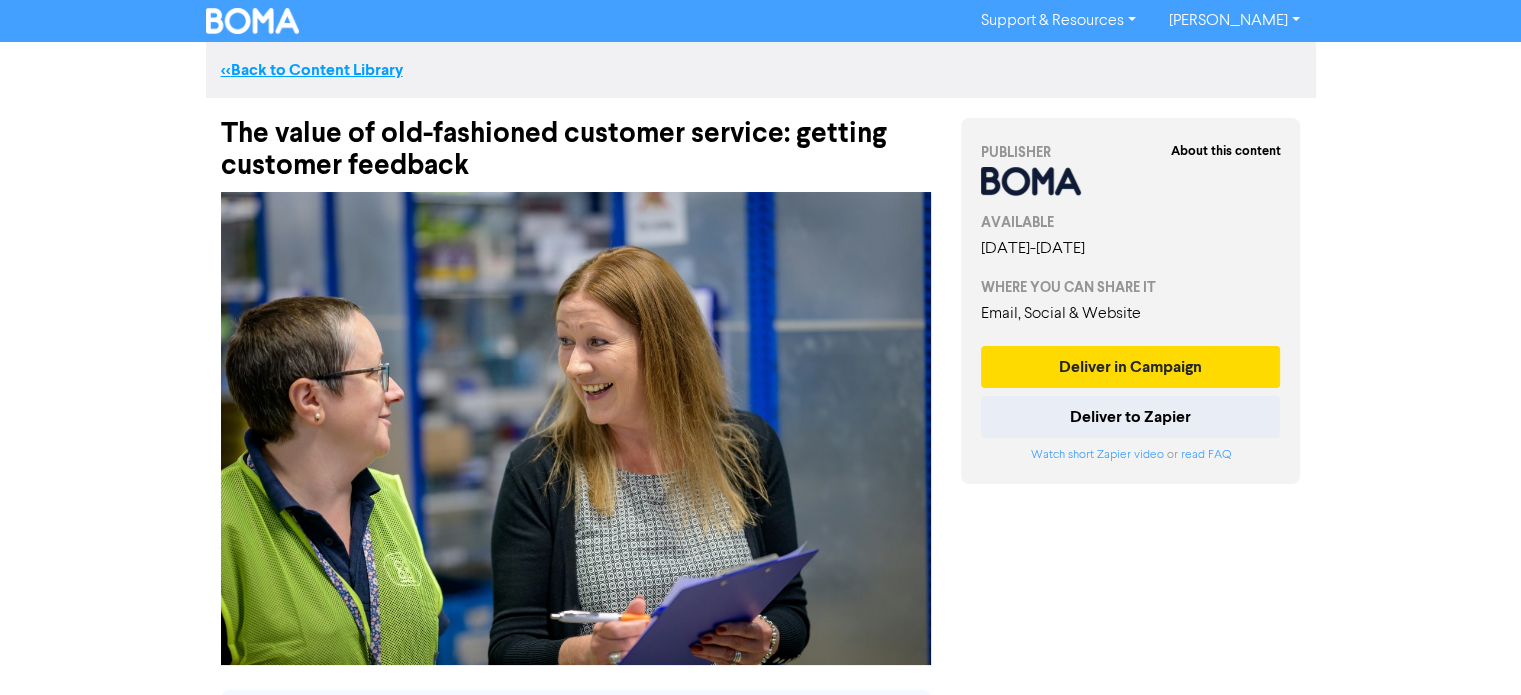 click on "<<  Back to Content Library" at bounding box center (312, 70) 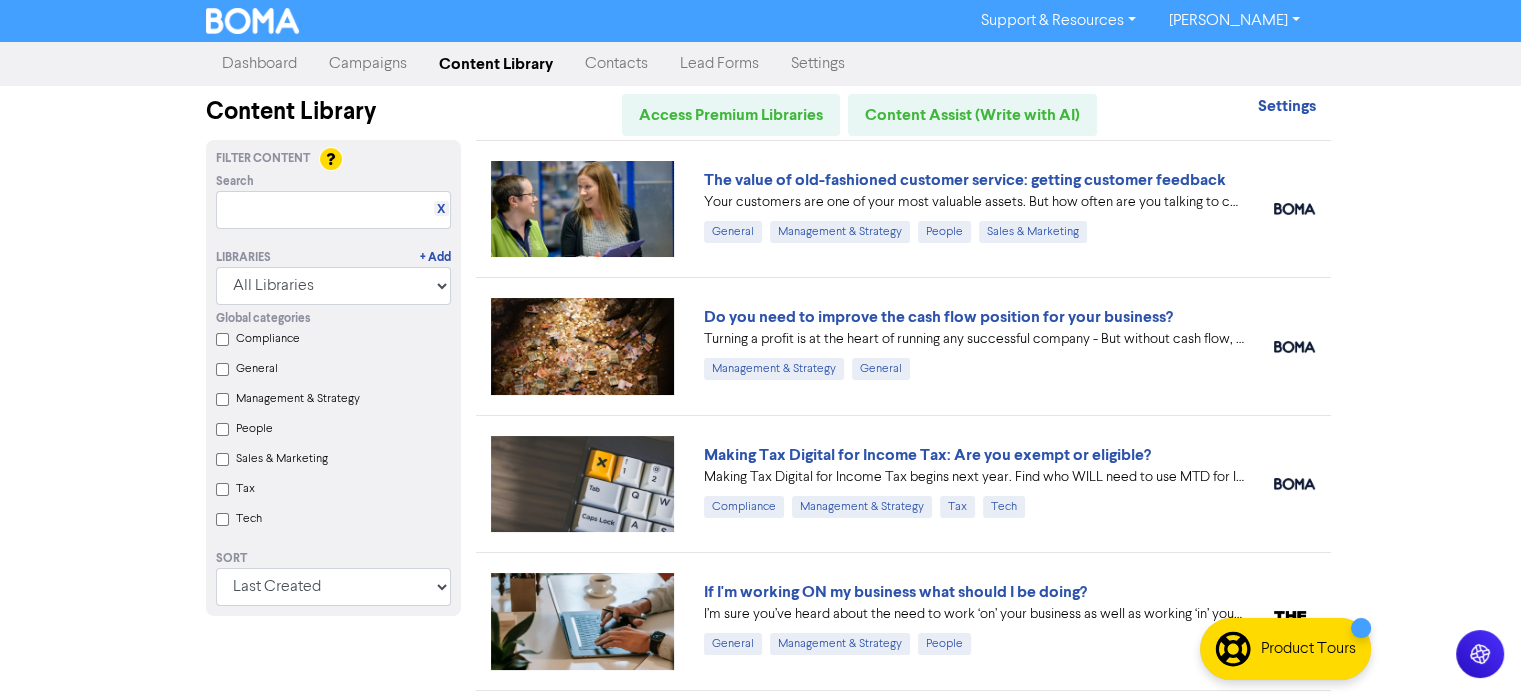 click on "Campaigns" at bounding box center (368, 64) 